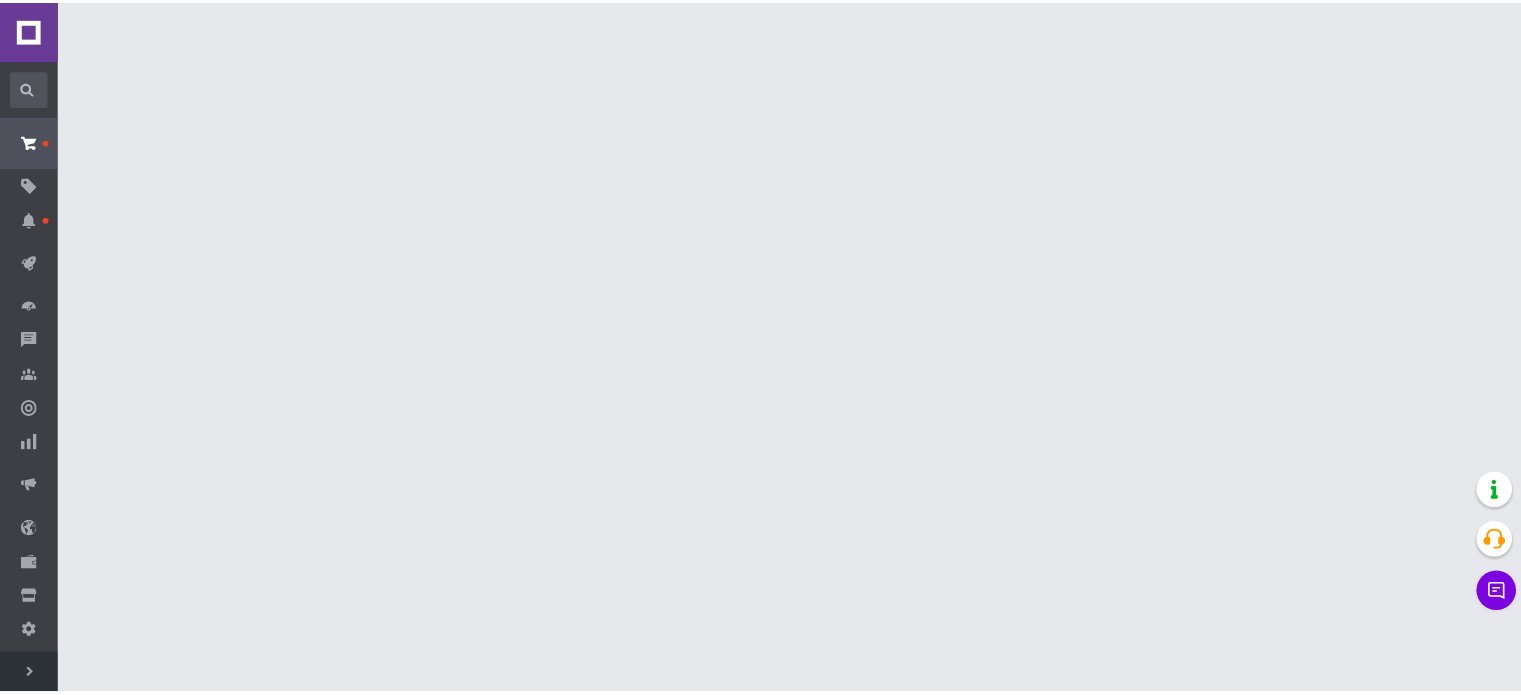 scroll, scrollTop: 0, scrollLeft: 0, axis: both 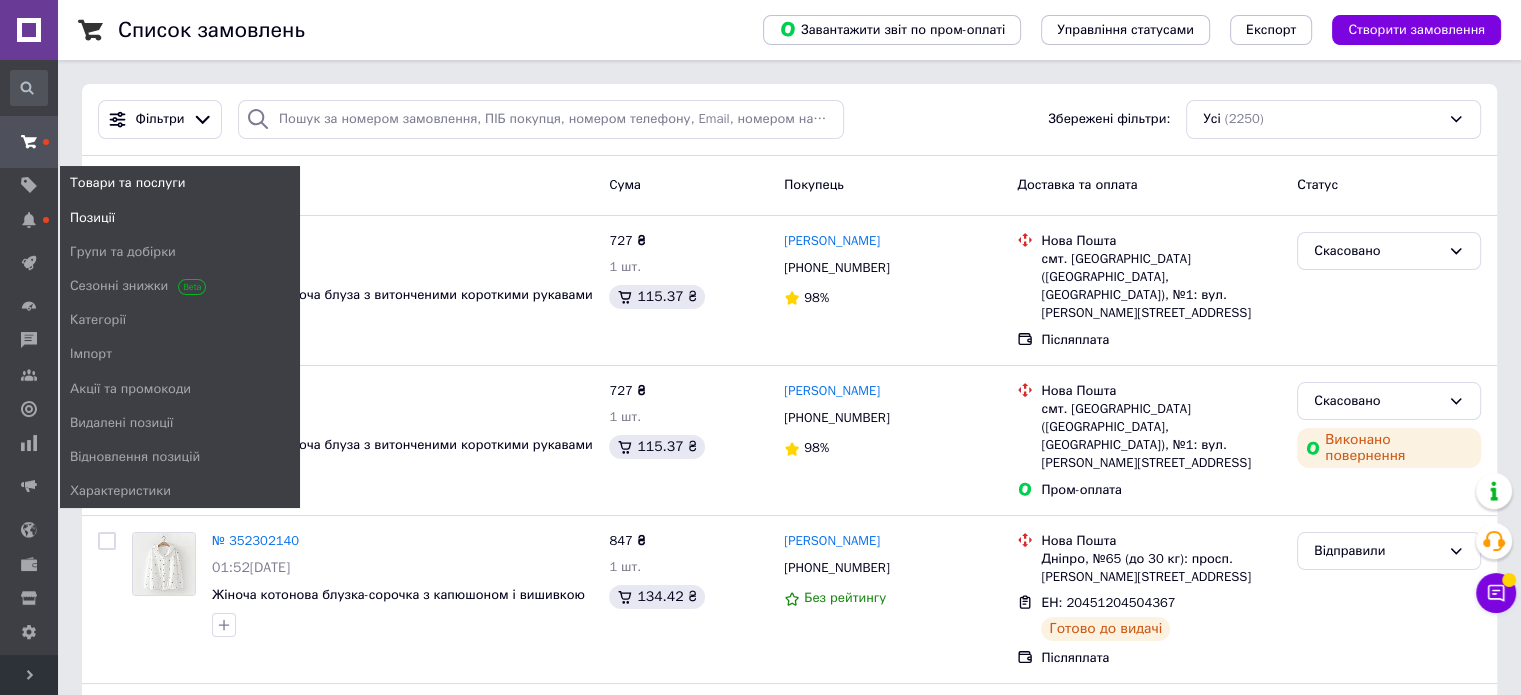 click on "Позиції" at bounding box center [92, 218] 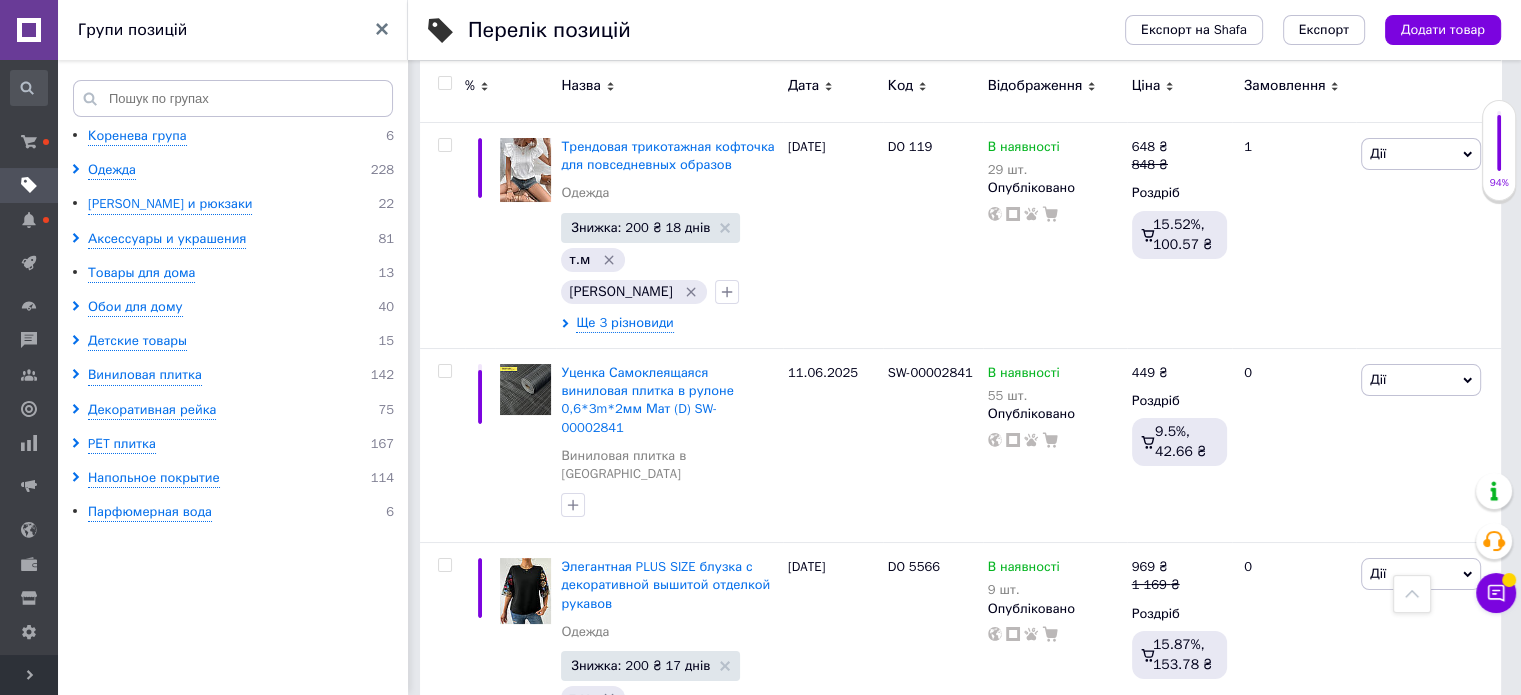 scroll, scrollTop: 7560, scrollLeft: 0, axis: vertical 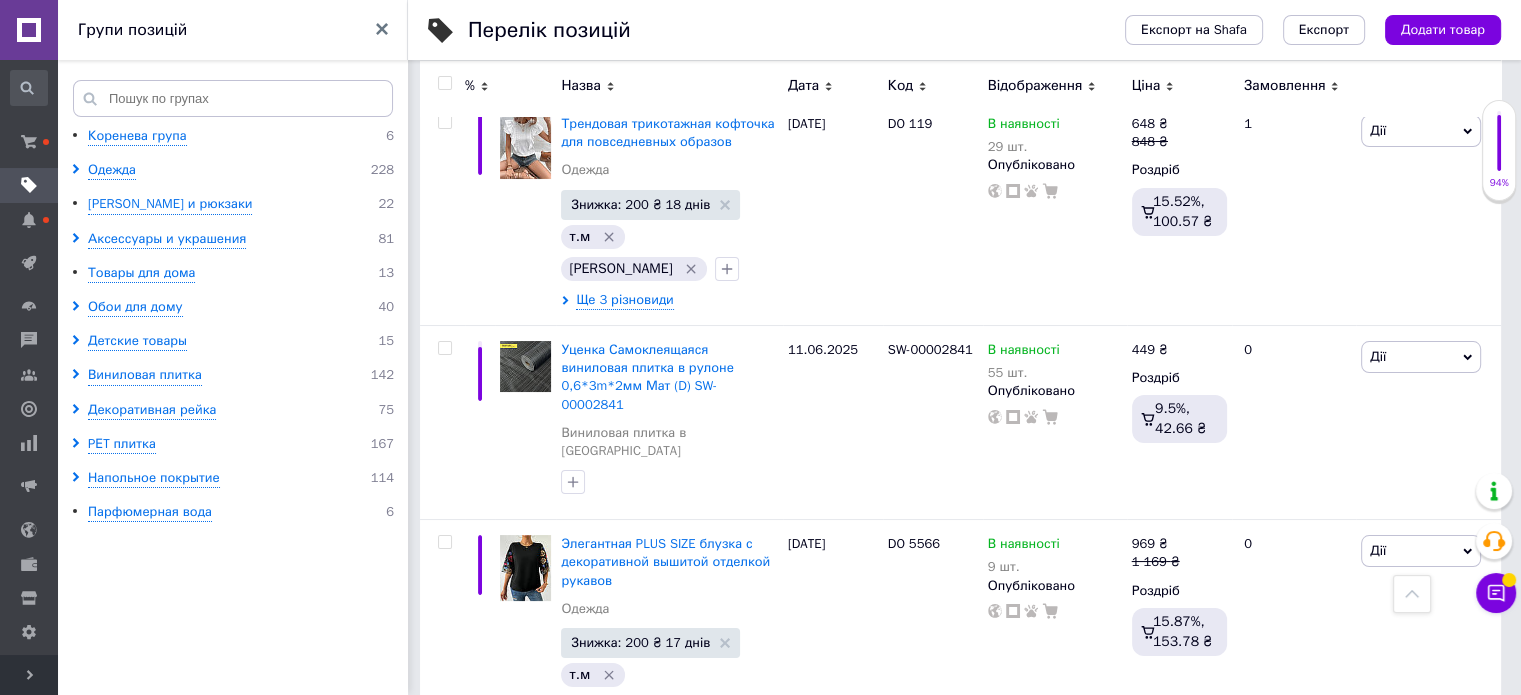 click on "Элегантная блузка для лета молочного цвета" at bounding box center [648, 1022] 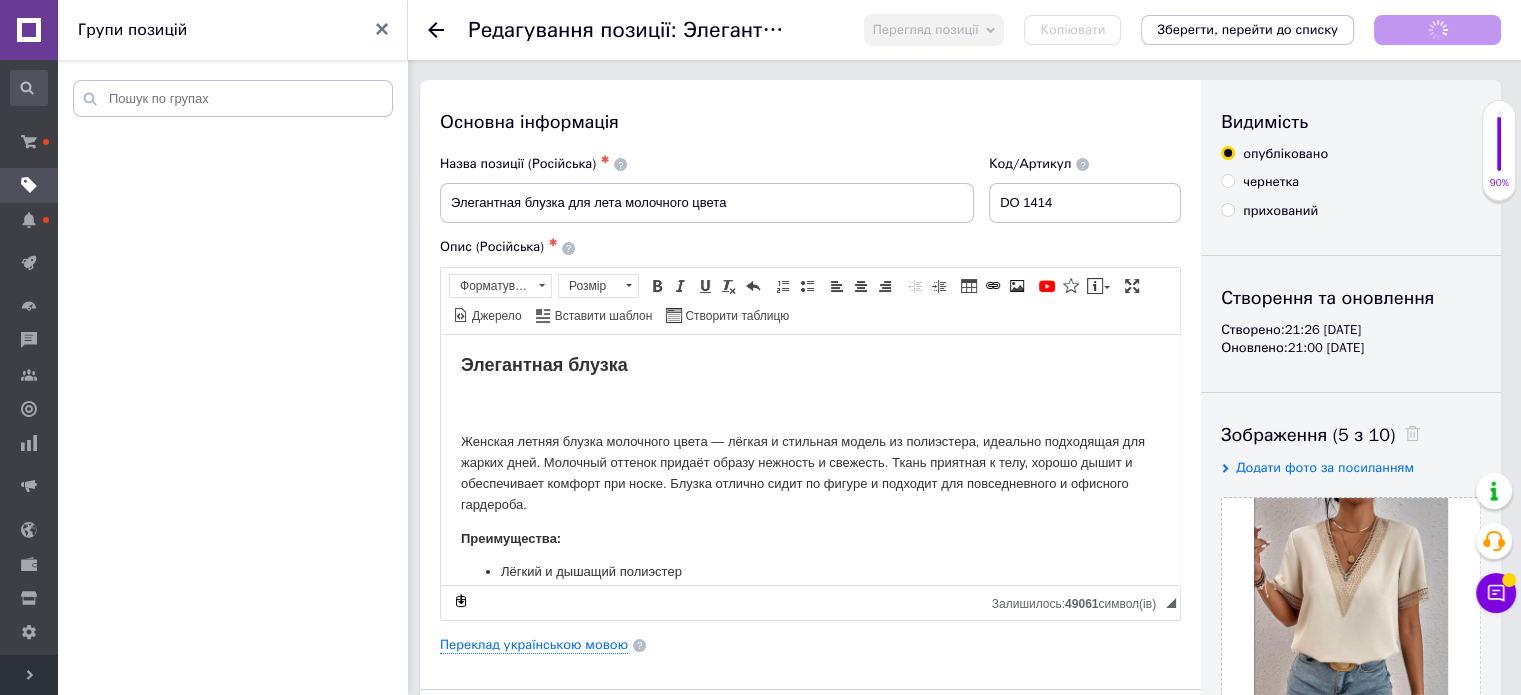 scroll, scrollTop: 0, scrollLeft: 0, axis: both 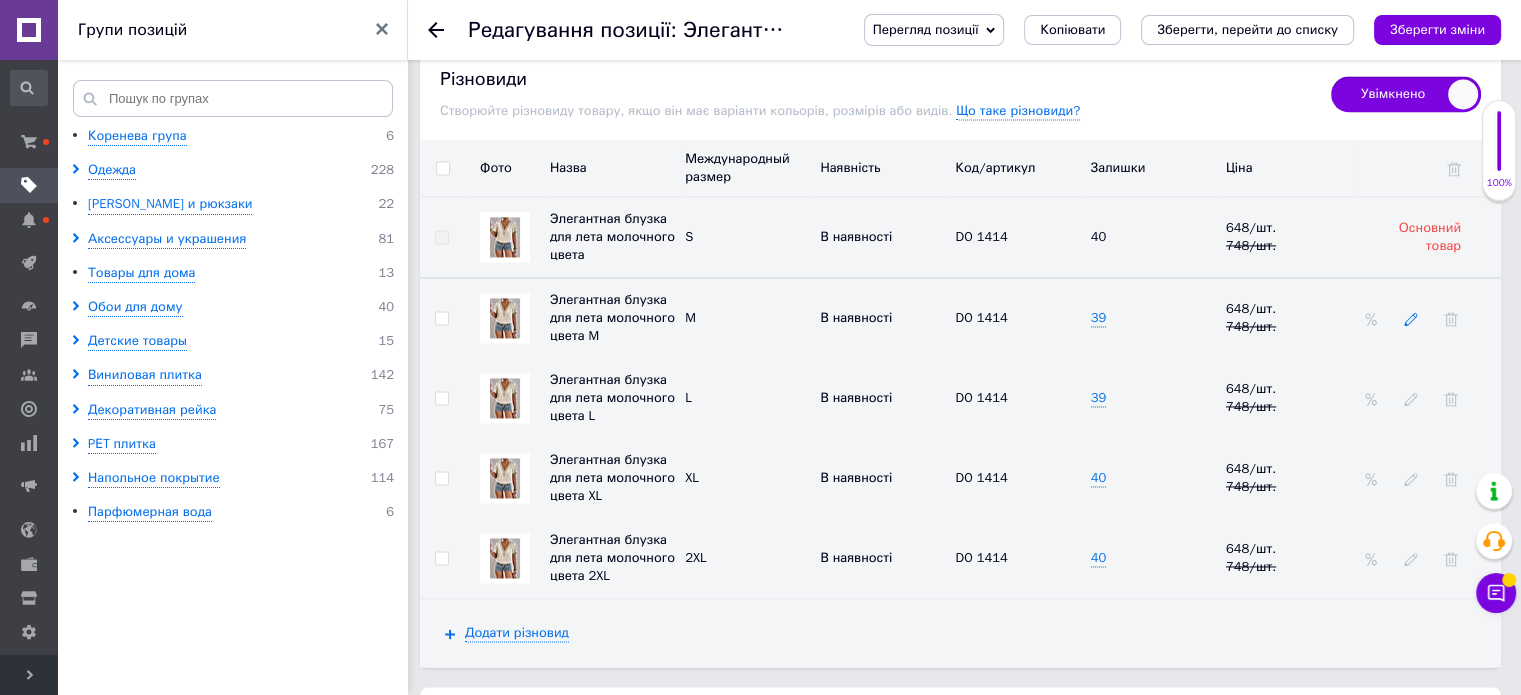 click 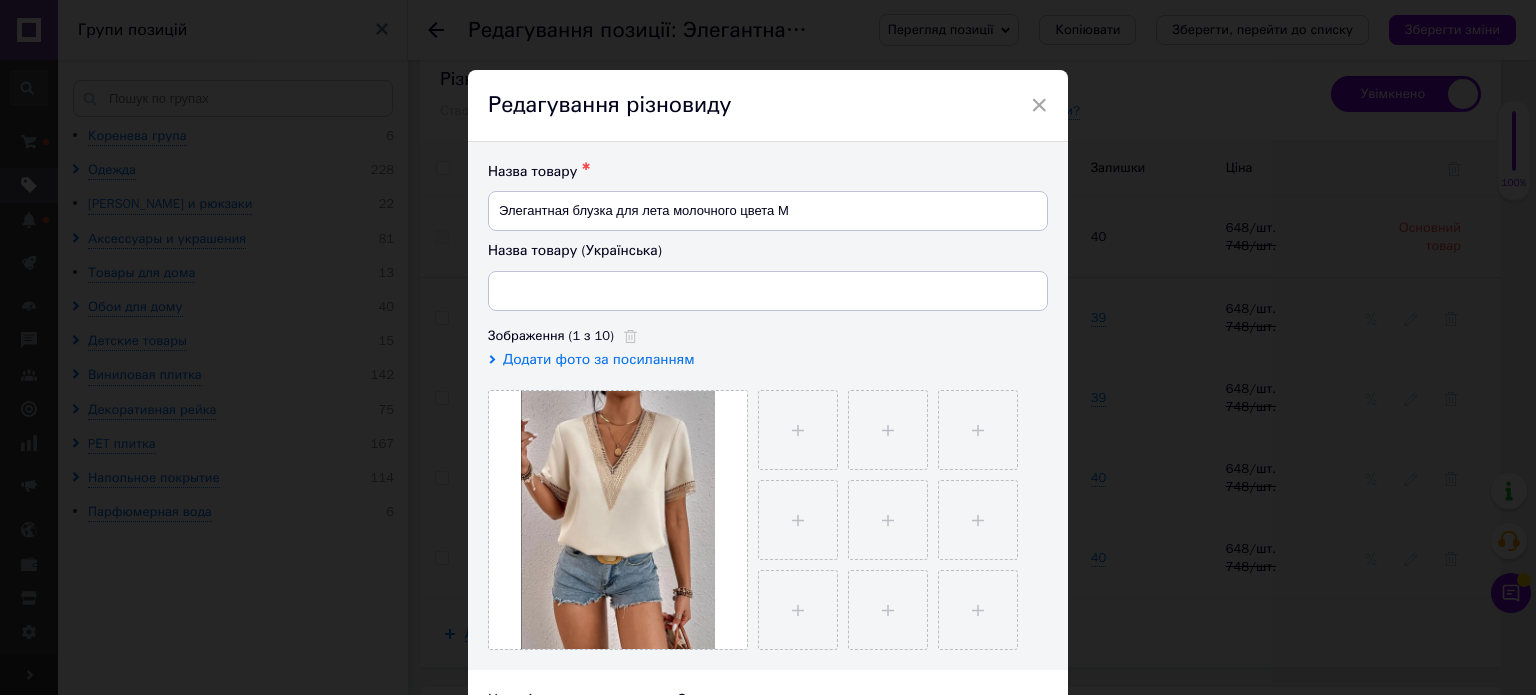 type on "Елегантна блузка для літа молочного кольору" 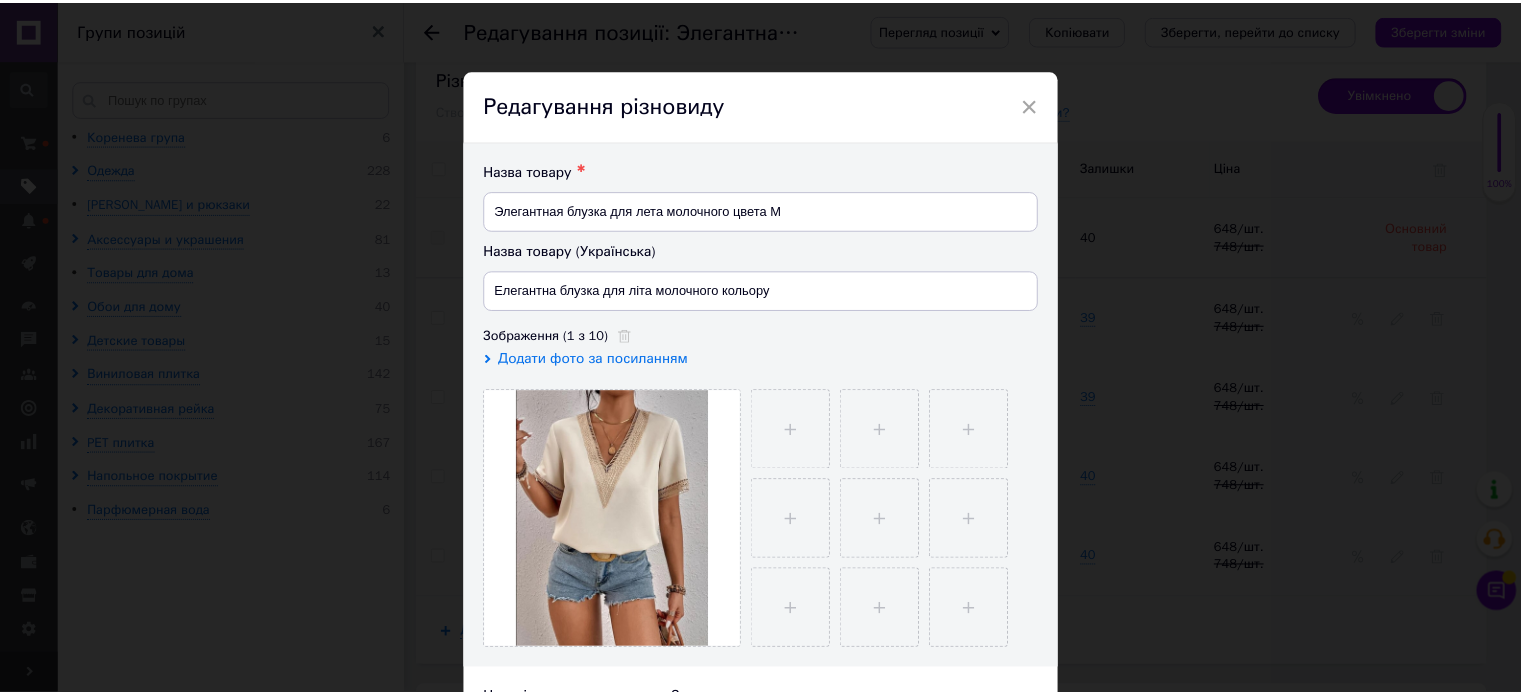 scroll, scrollTop: 608, scrollLeft: 0, axis: vertical 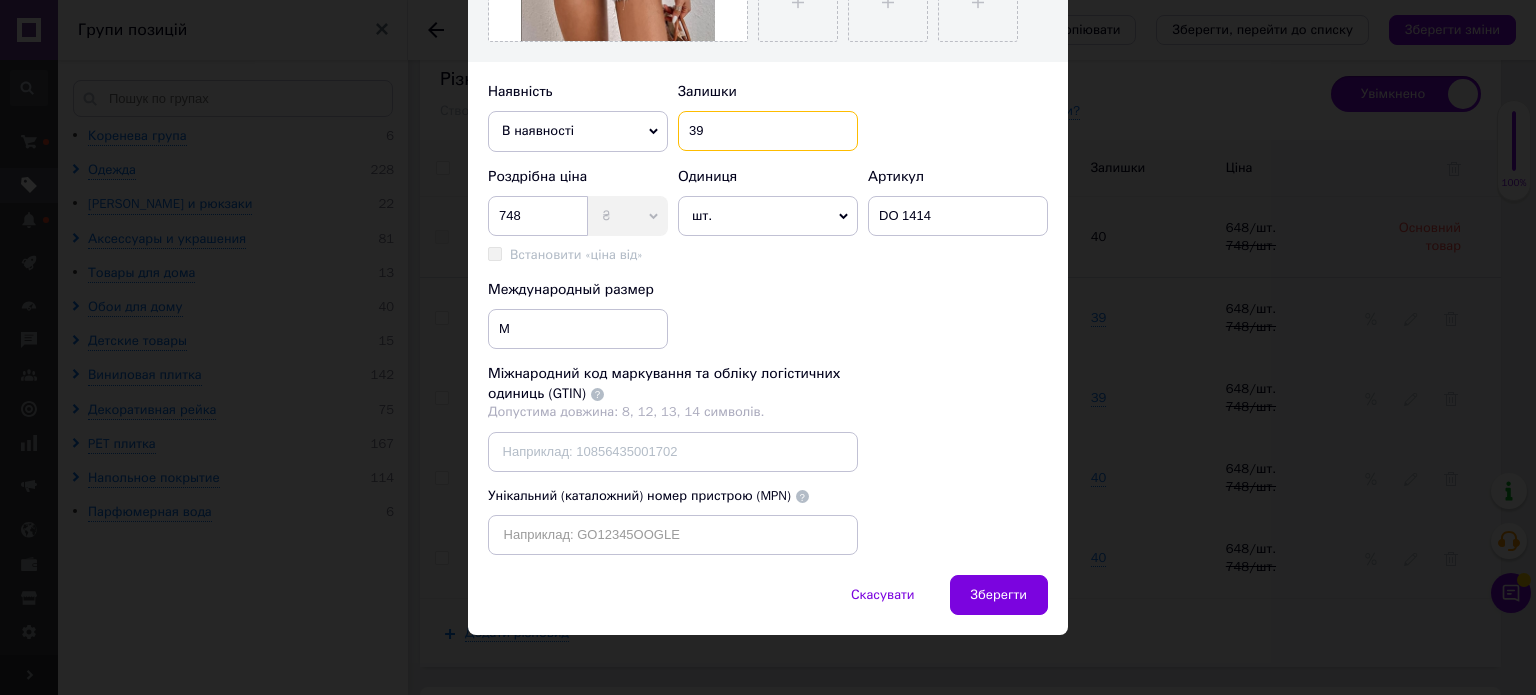 click on "39" at bounding box center [768, 131] 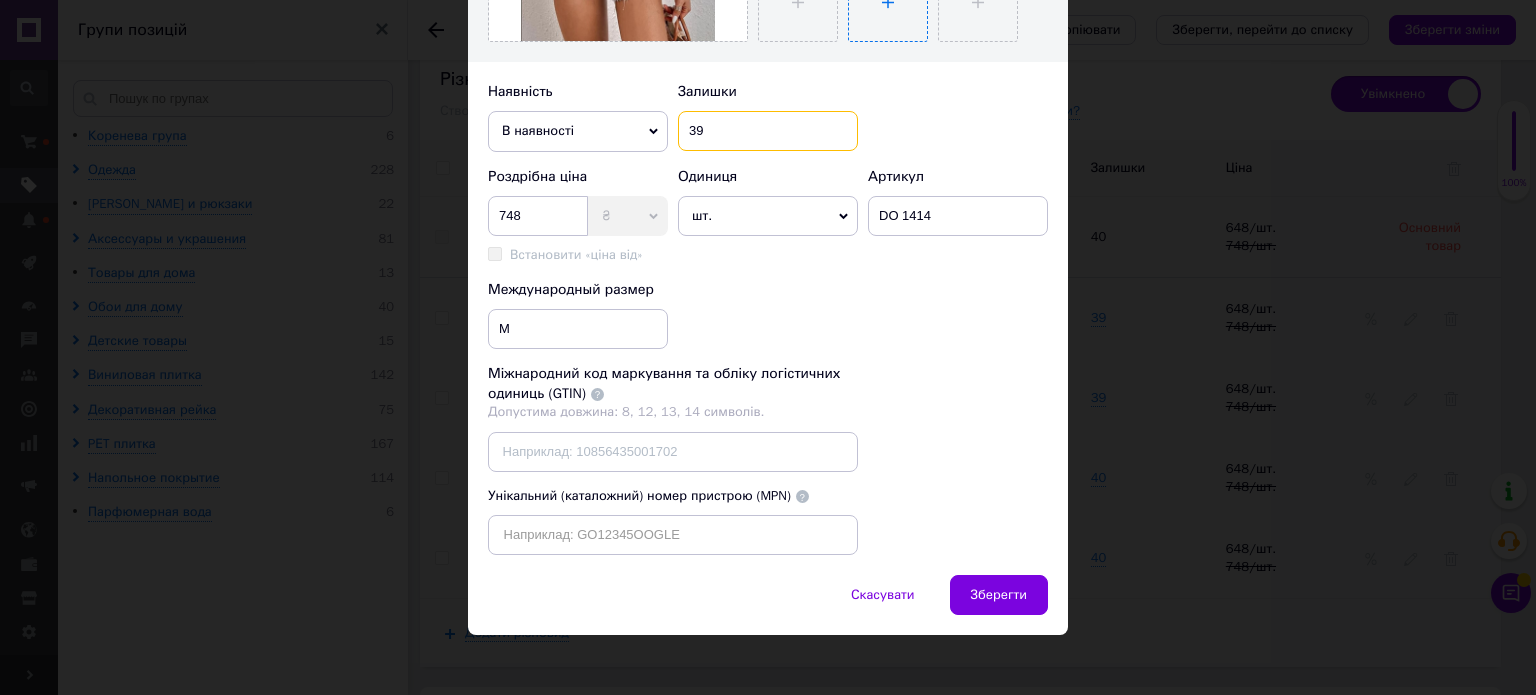 type on "3" 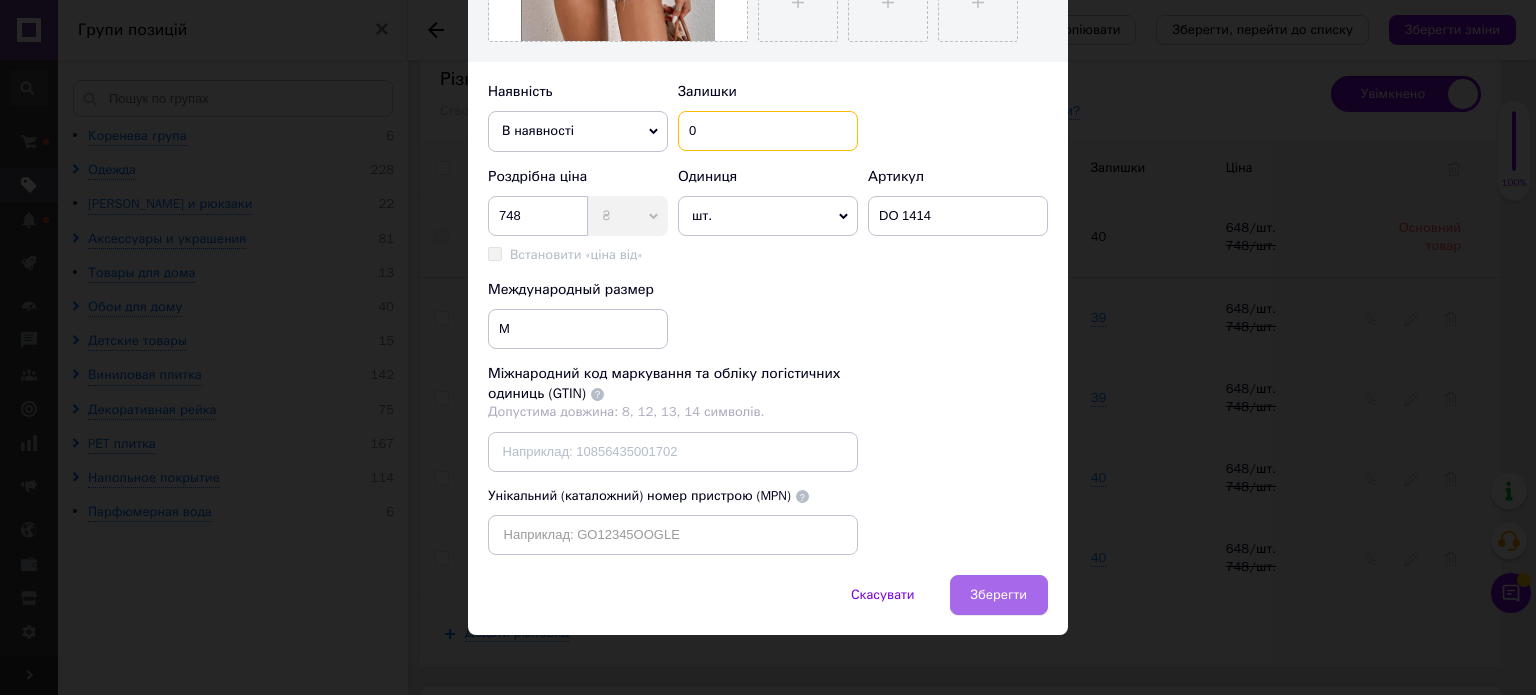 type on "0" 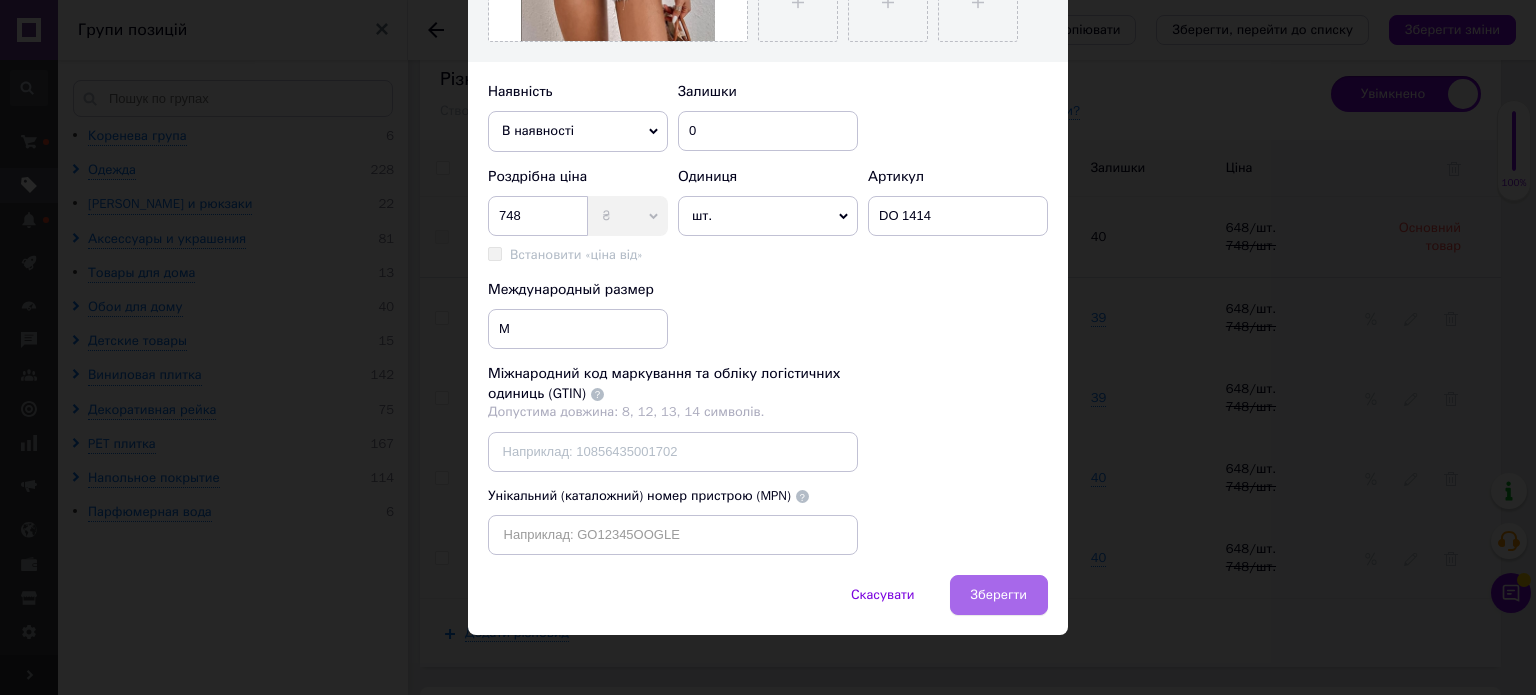click on "Зберегти" at bounding box center (999, 595) 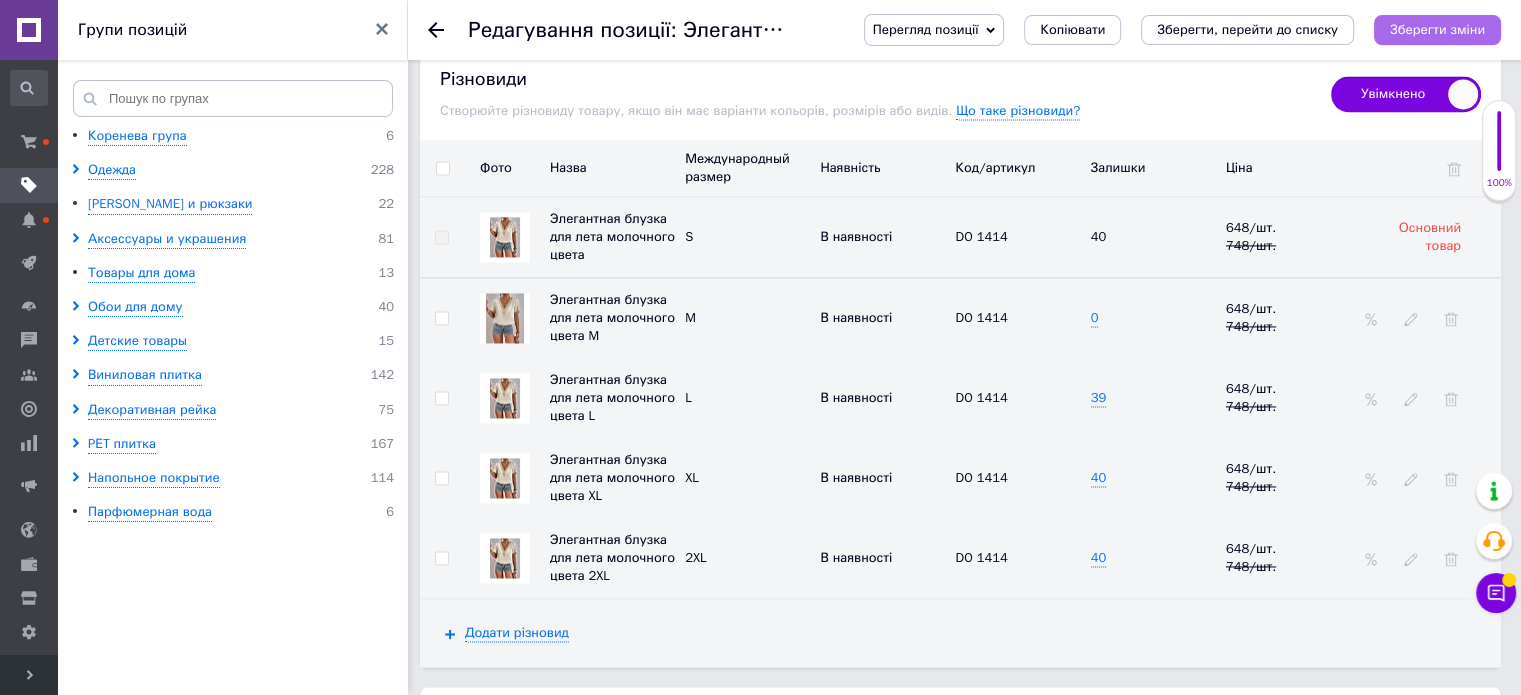 click on "Зберегти зміни" at bounding box center [1437, 29] 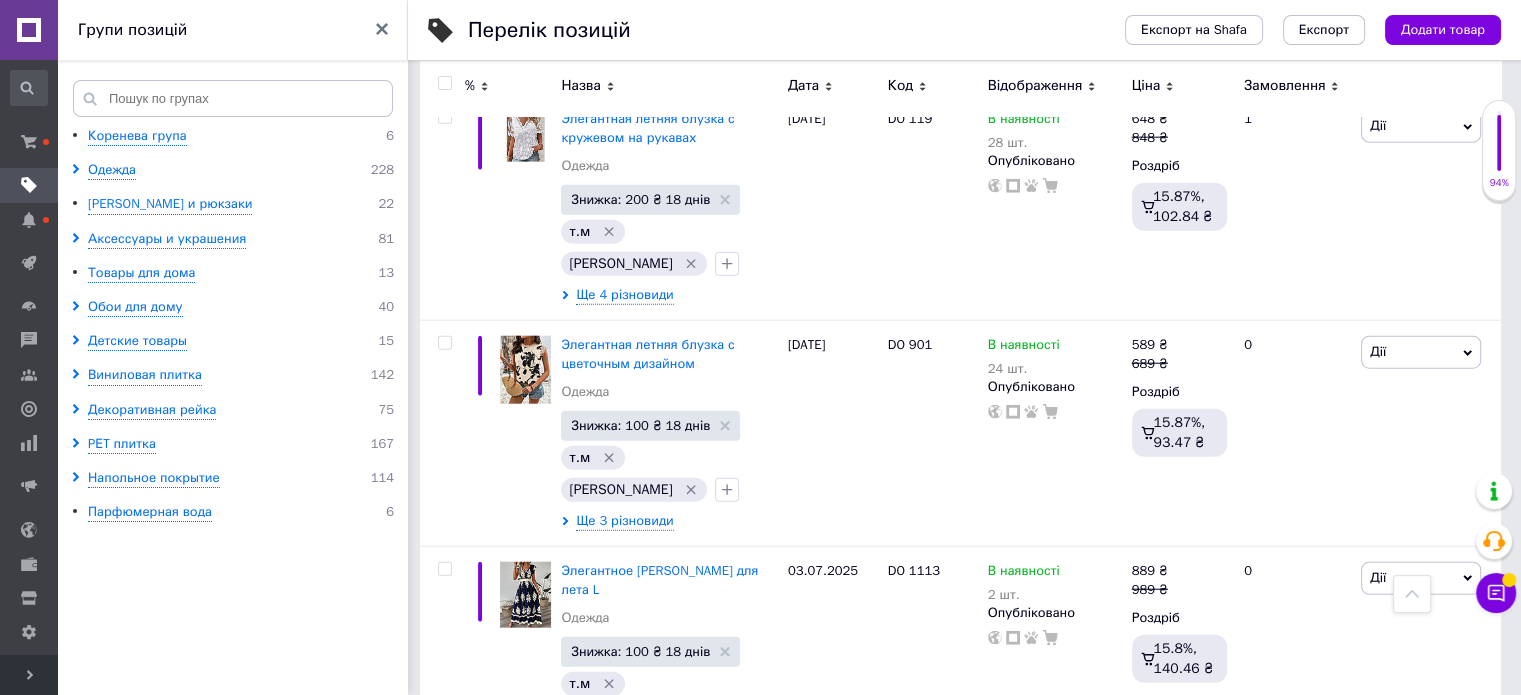 scroll, scrollTop: 4880, scrollLeft: 0, axis: vertical 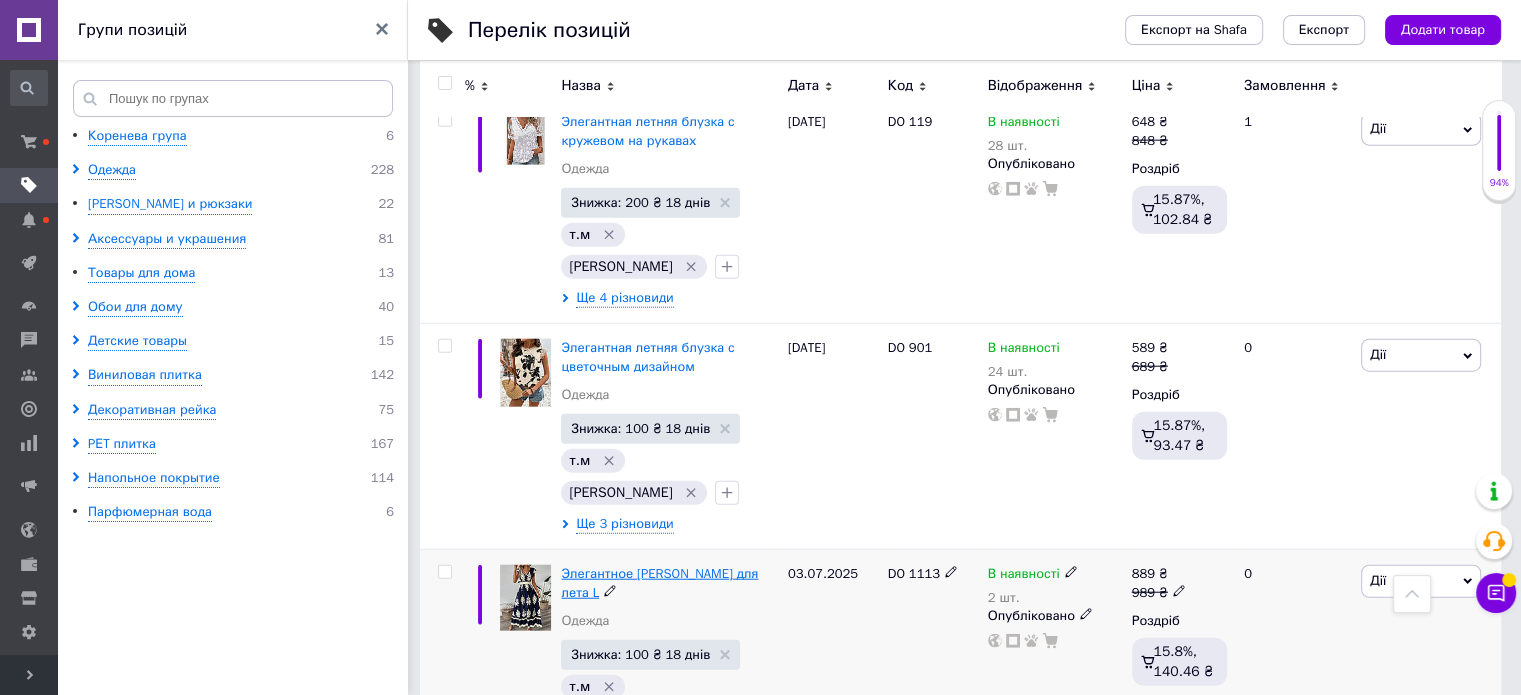 click on "Элегантное [PERSON_NAME] для лета L" at bounding box center (659, 582) 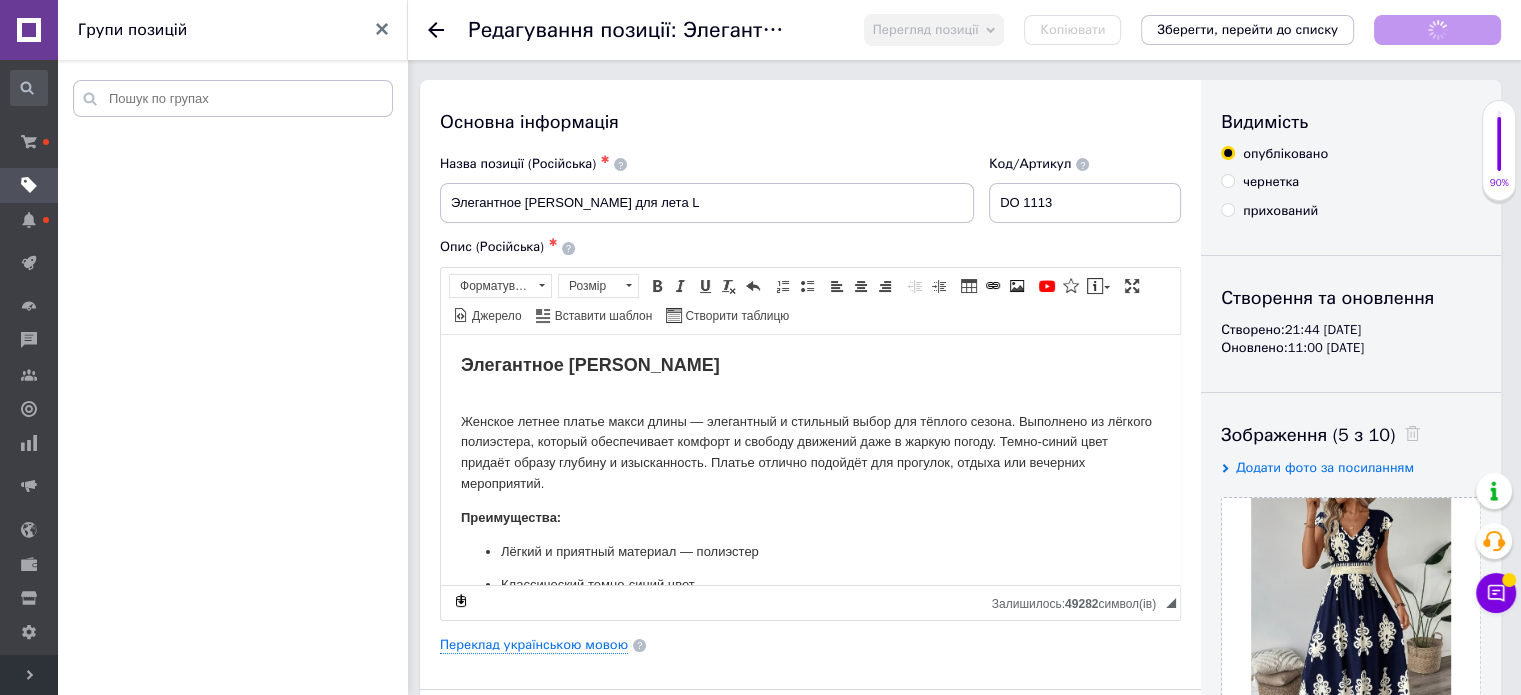 scroll, scrollTop: 0, scrollLeft: 0, axis: both 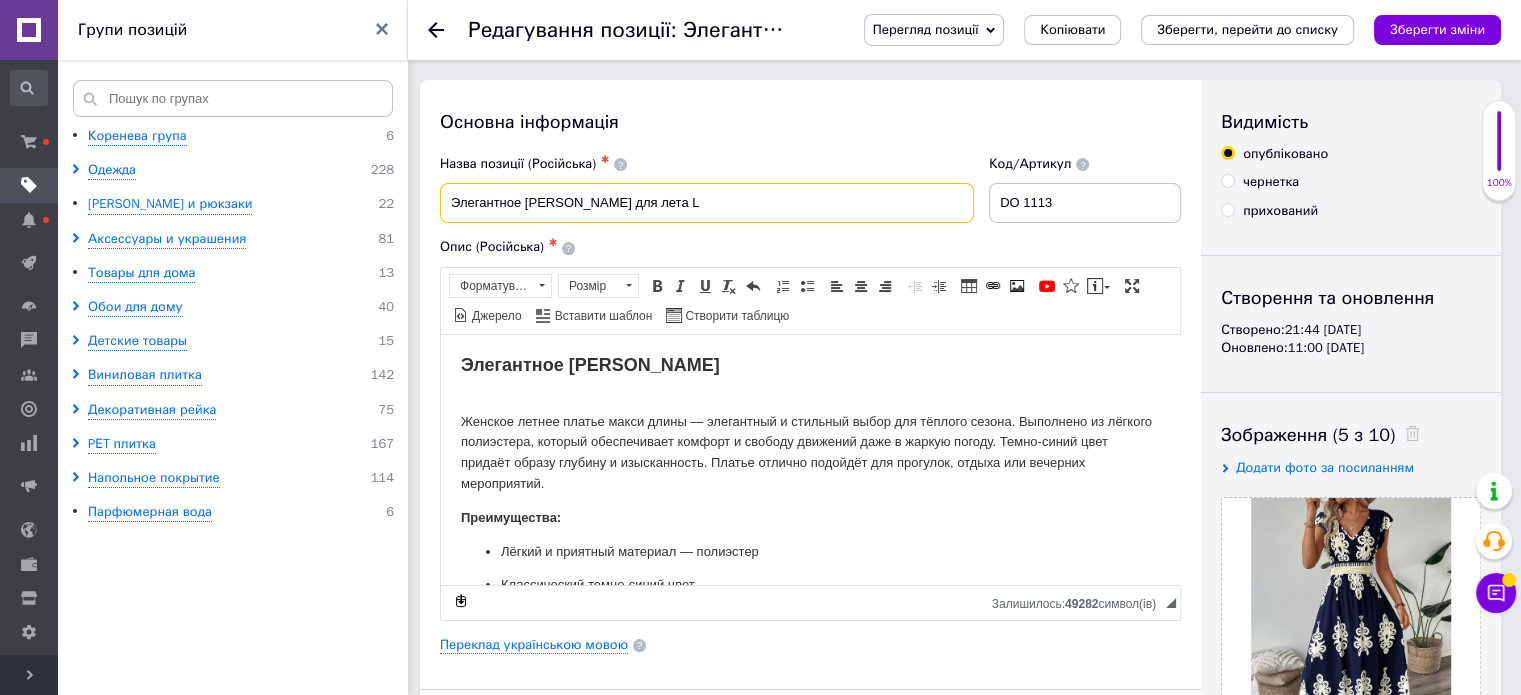 click on "Элегантное [PERSON_NAME] для лета L" at bounding box center [707, 203] 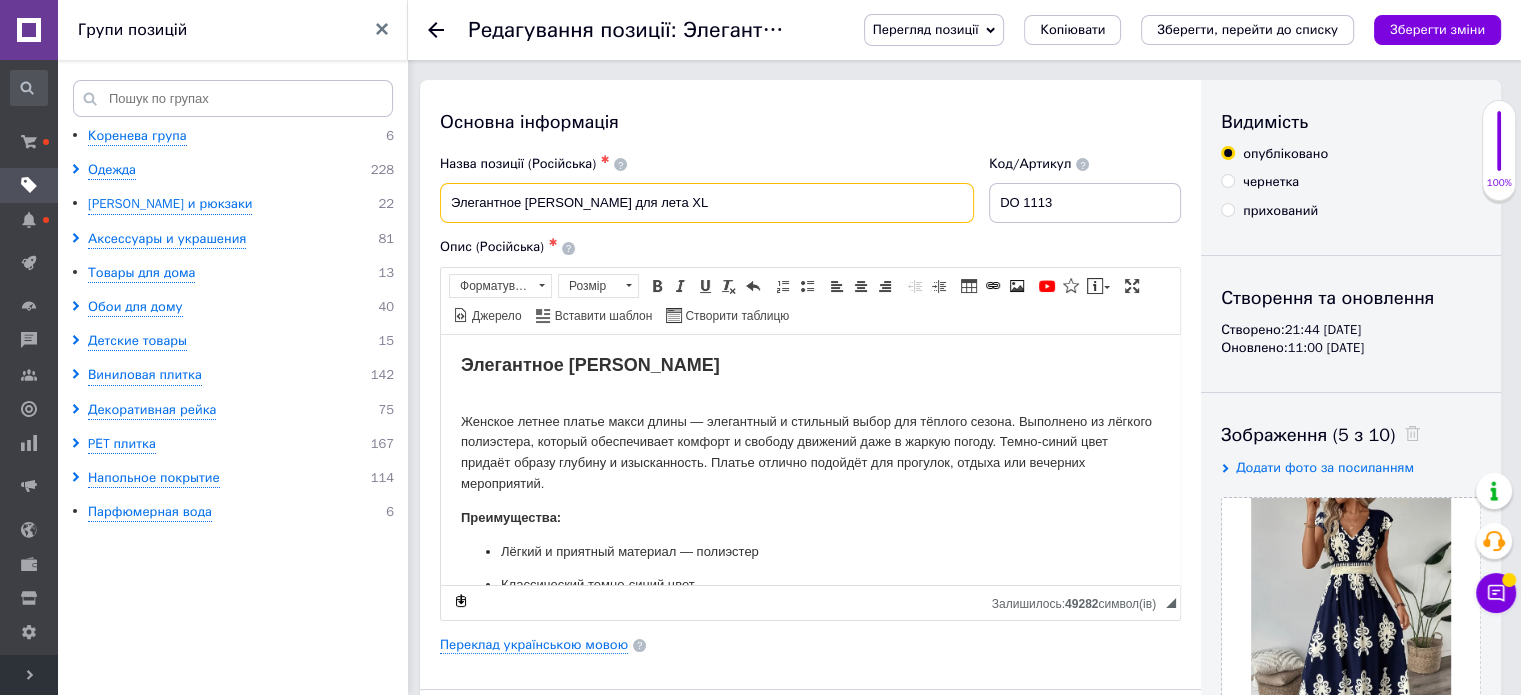 type on "Элегантное [PERSON_NAME] для лета XL" 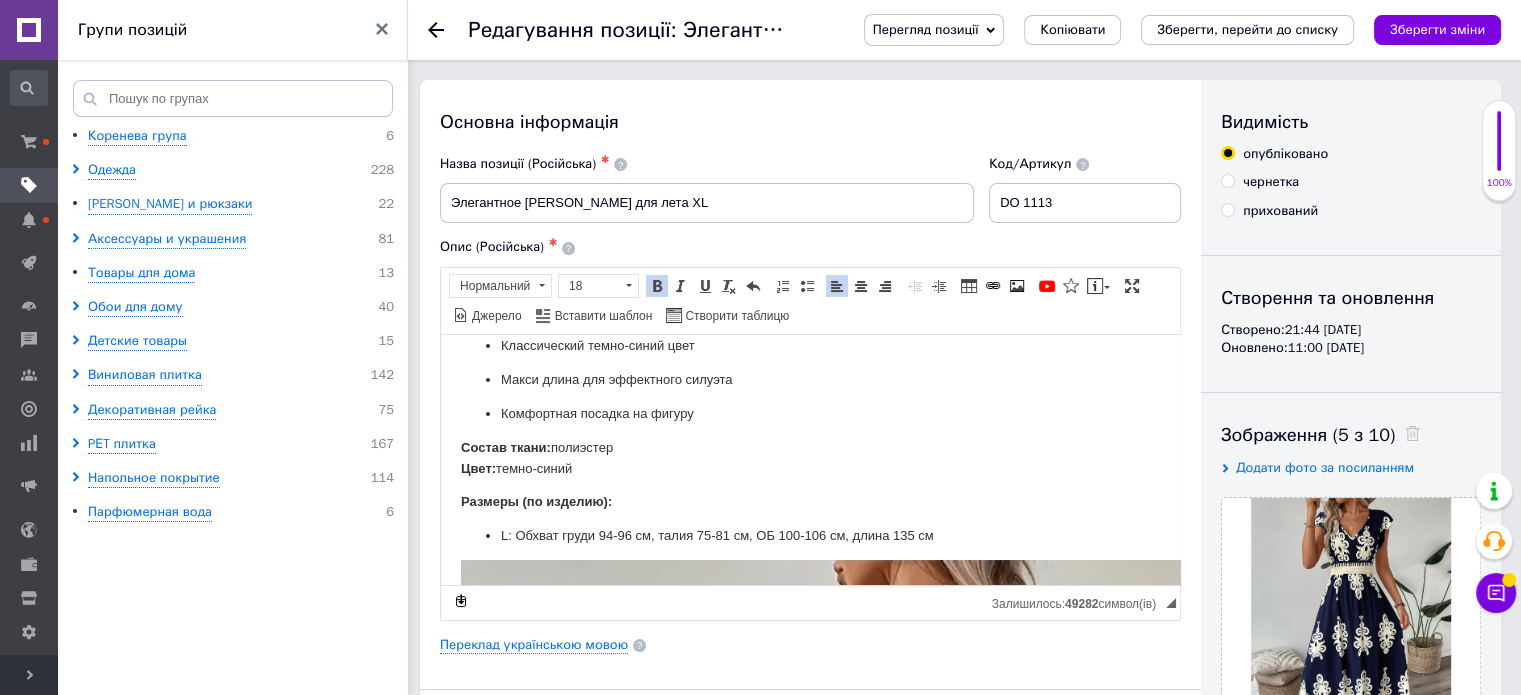 scroll, scrollTop: 320, scrollLeft: 0, axis: vertical 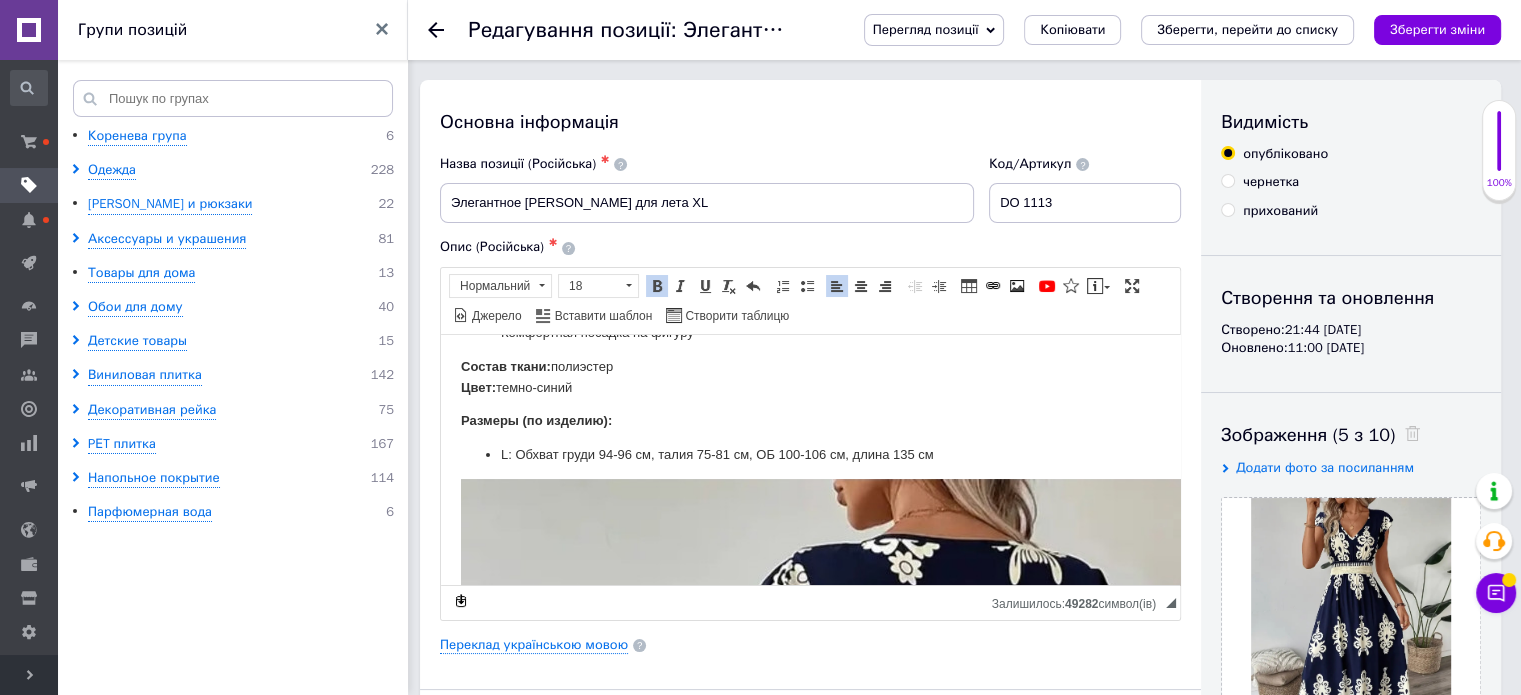 click on "L: Обхват груди 94-96 см, талия 75-81 см, ОБ 100-106 см, длина 135 см" at bounding box center (810, 454) 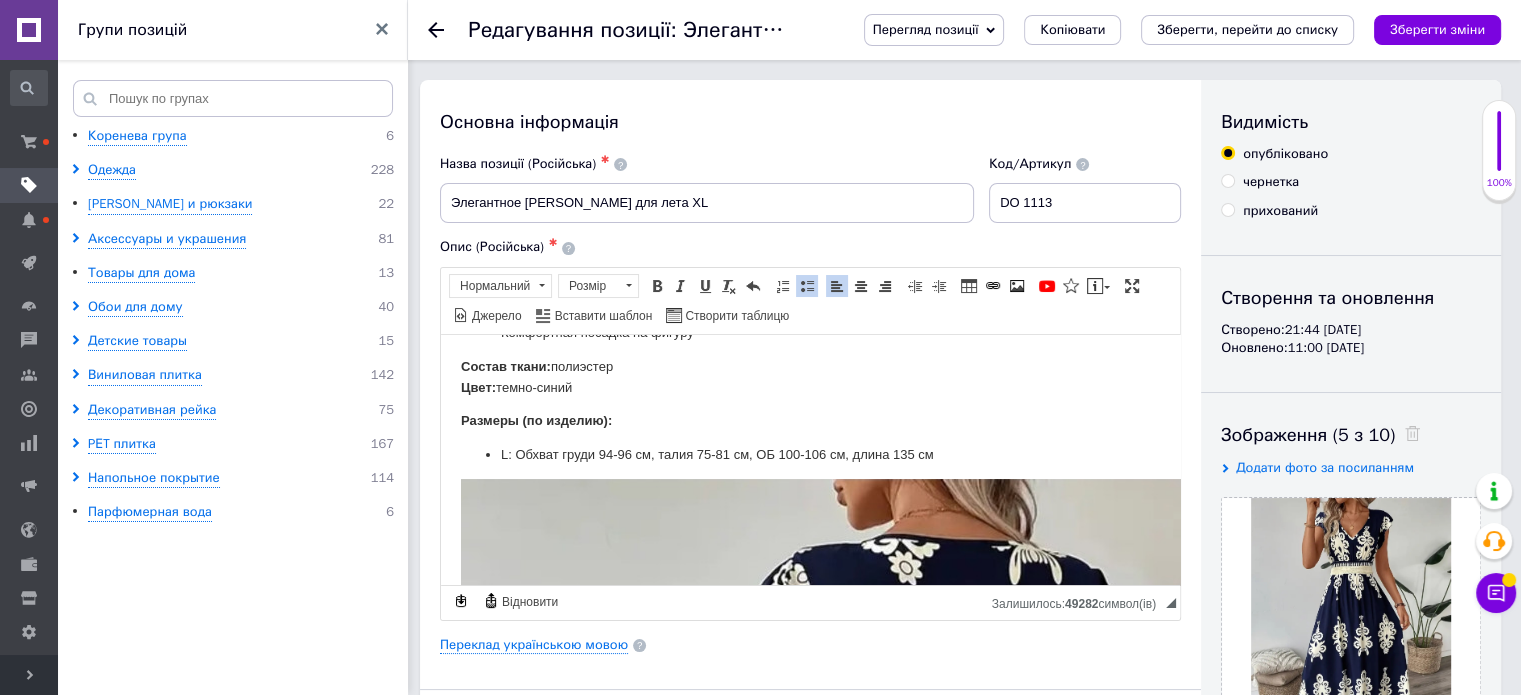 type 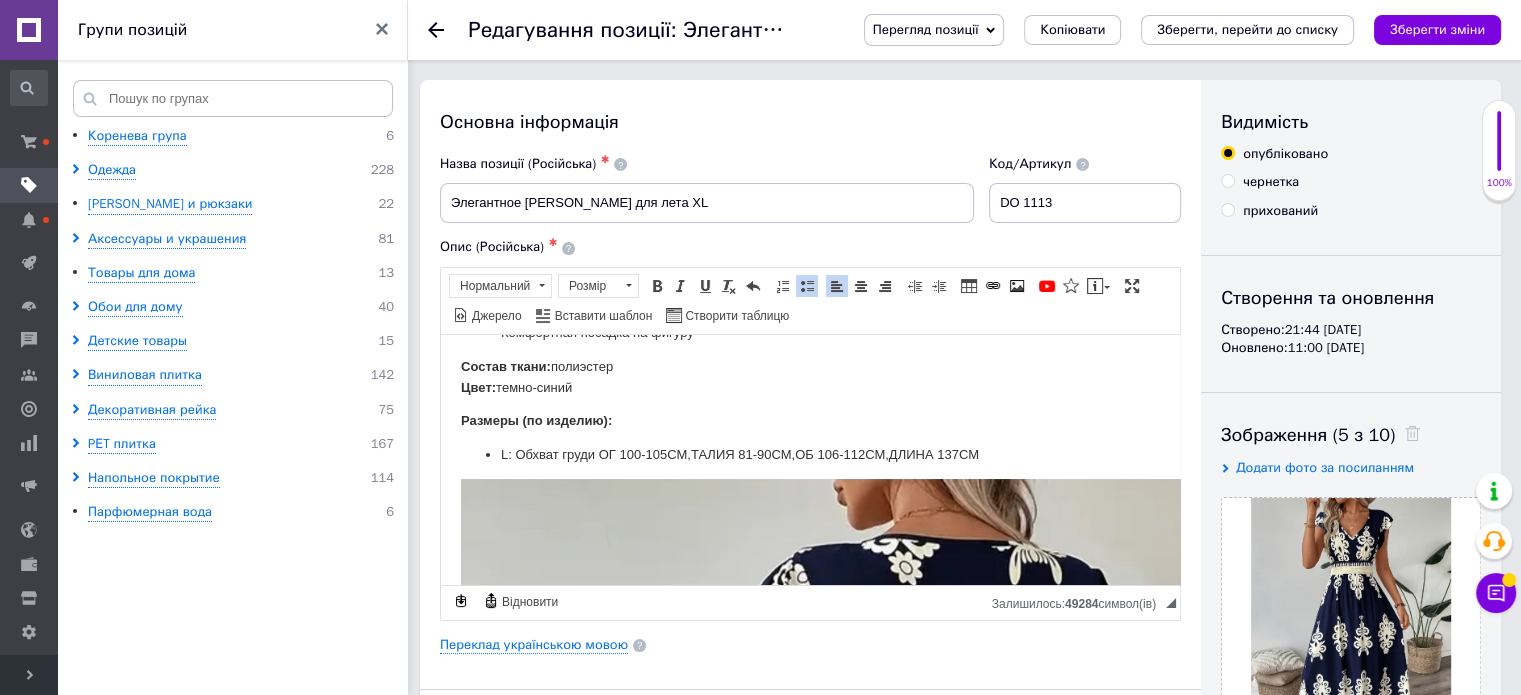 click on "L: Обхват груди ОГ 100-105СМ,ТАЛИЯ 81-90СМ,ОБ 106-112СМ,ДЛИНА 137СМ" at bounding box center (810, 454) 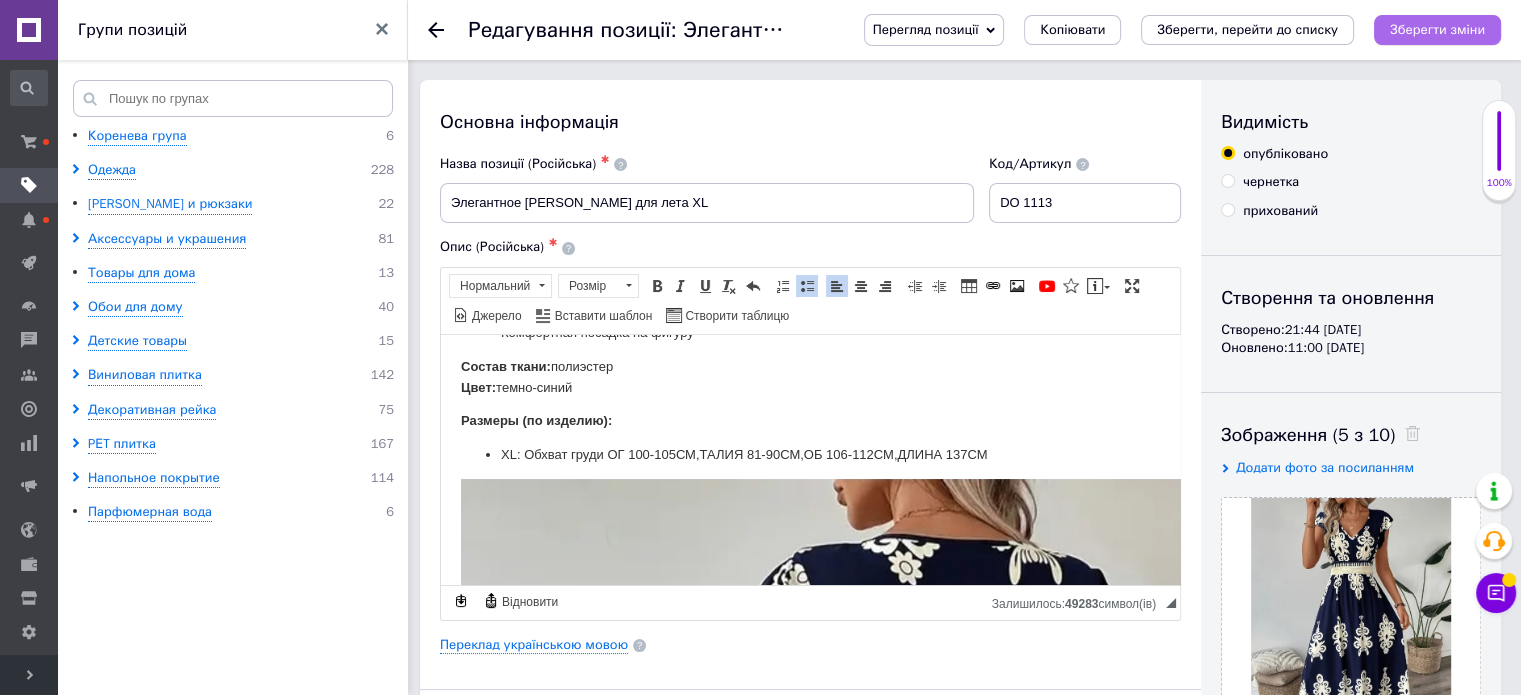 click on "Зберегти зміни" at bounding box center (1437, 29) 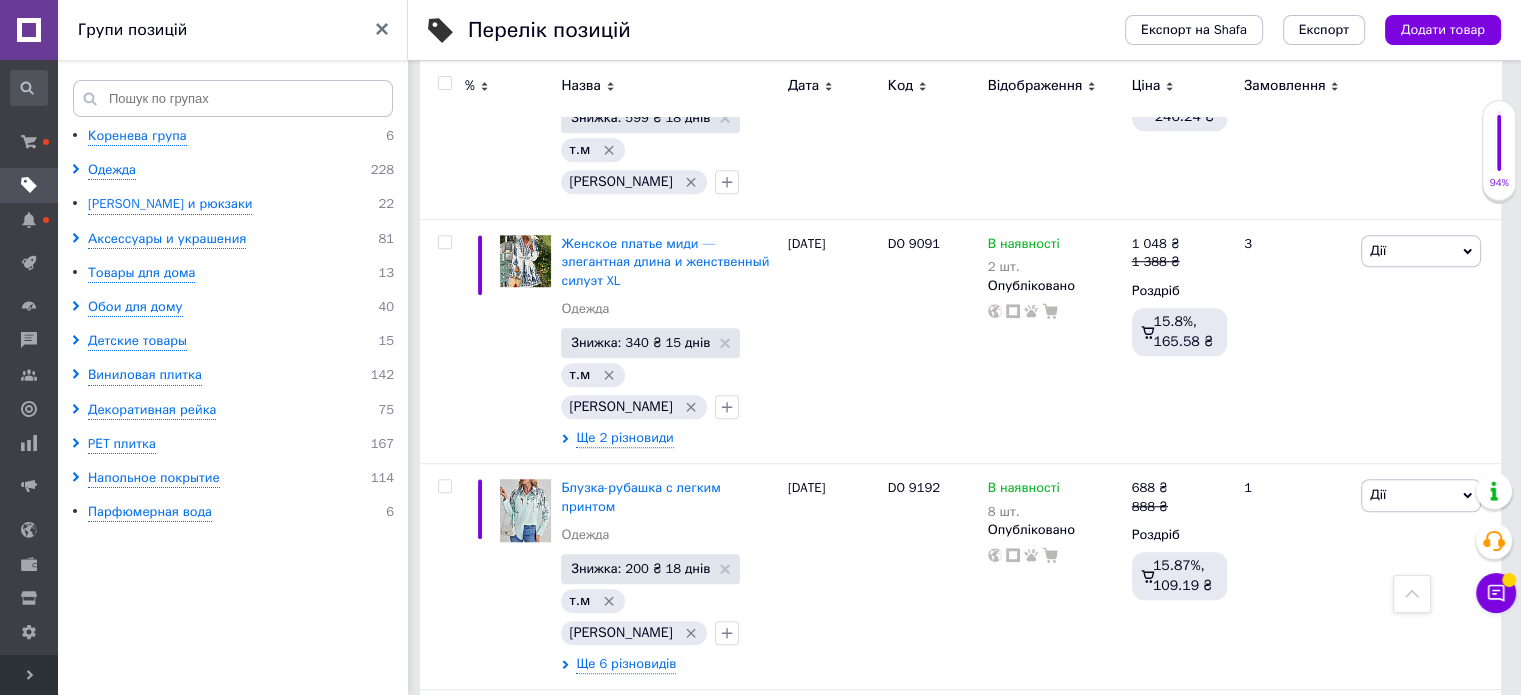 scroll, scrollTop: 9053, scrollLeft: 0, axis: vertical 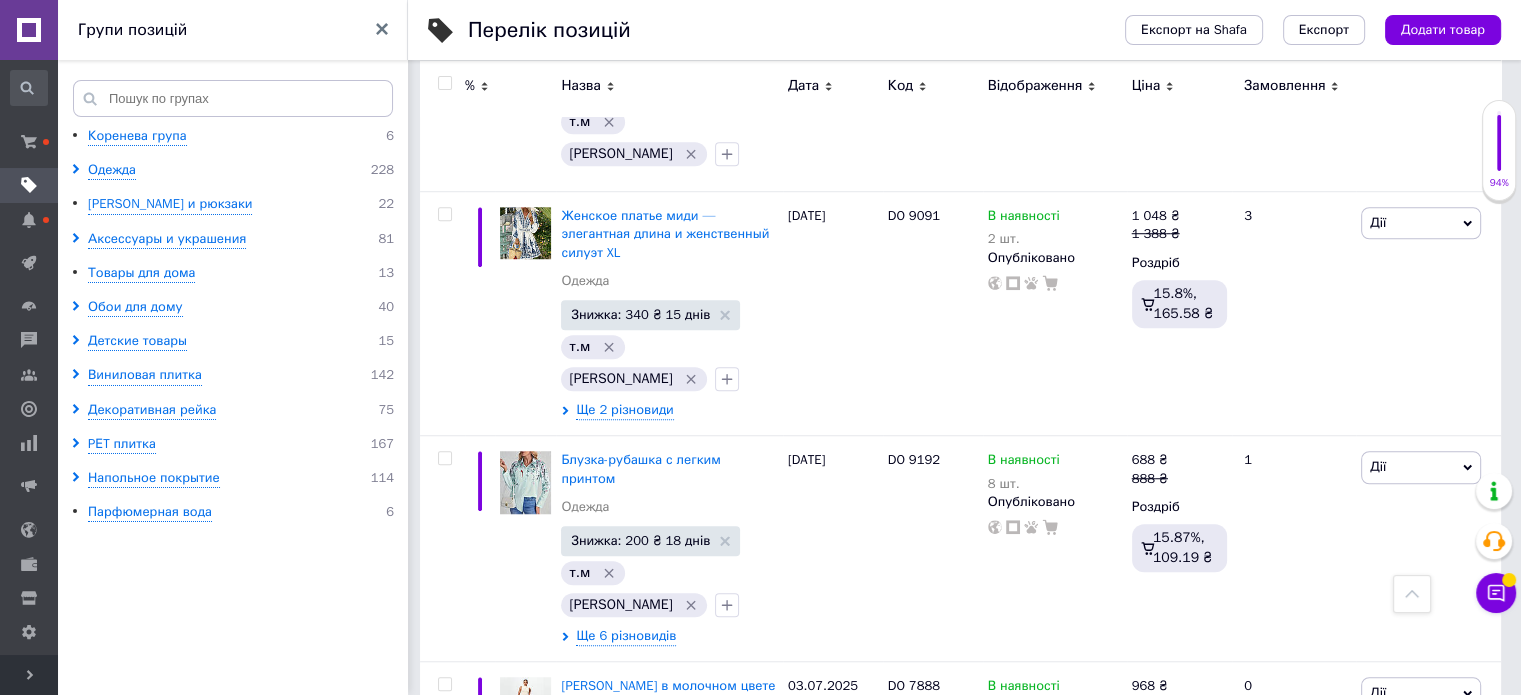 click on "19" at bounding box center (621, 1792) 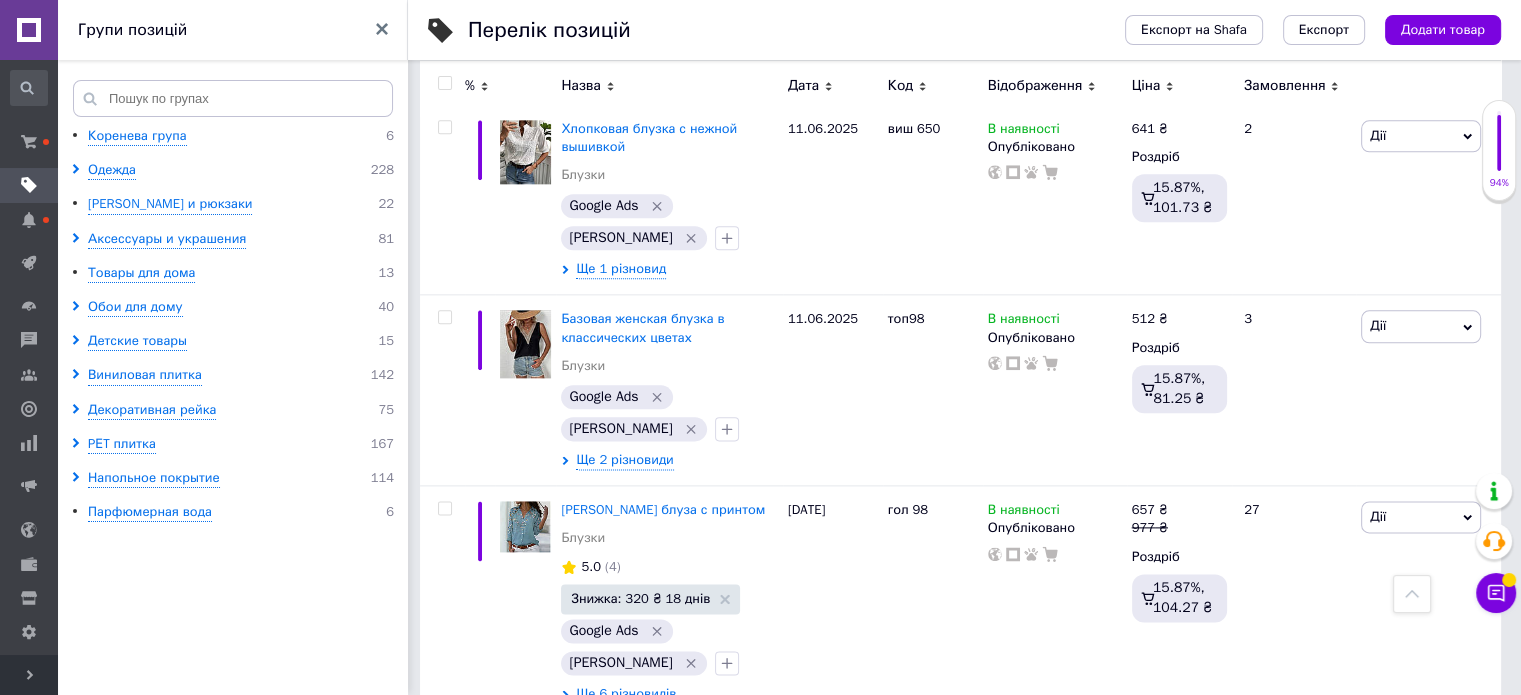 scroll, scrollTop: 9999, scrollLeft: 0, axis: vertical 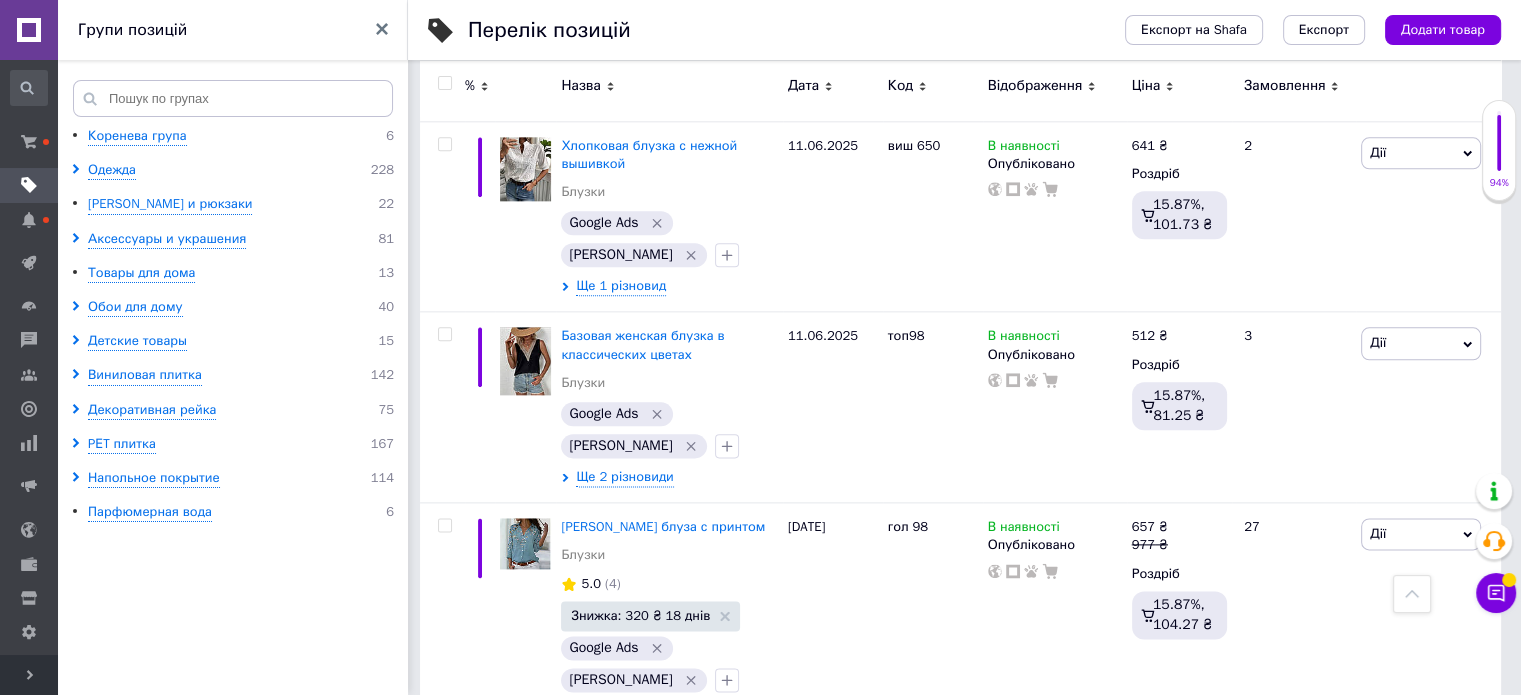 click on "18" at bounding box center [699, 1697] 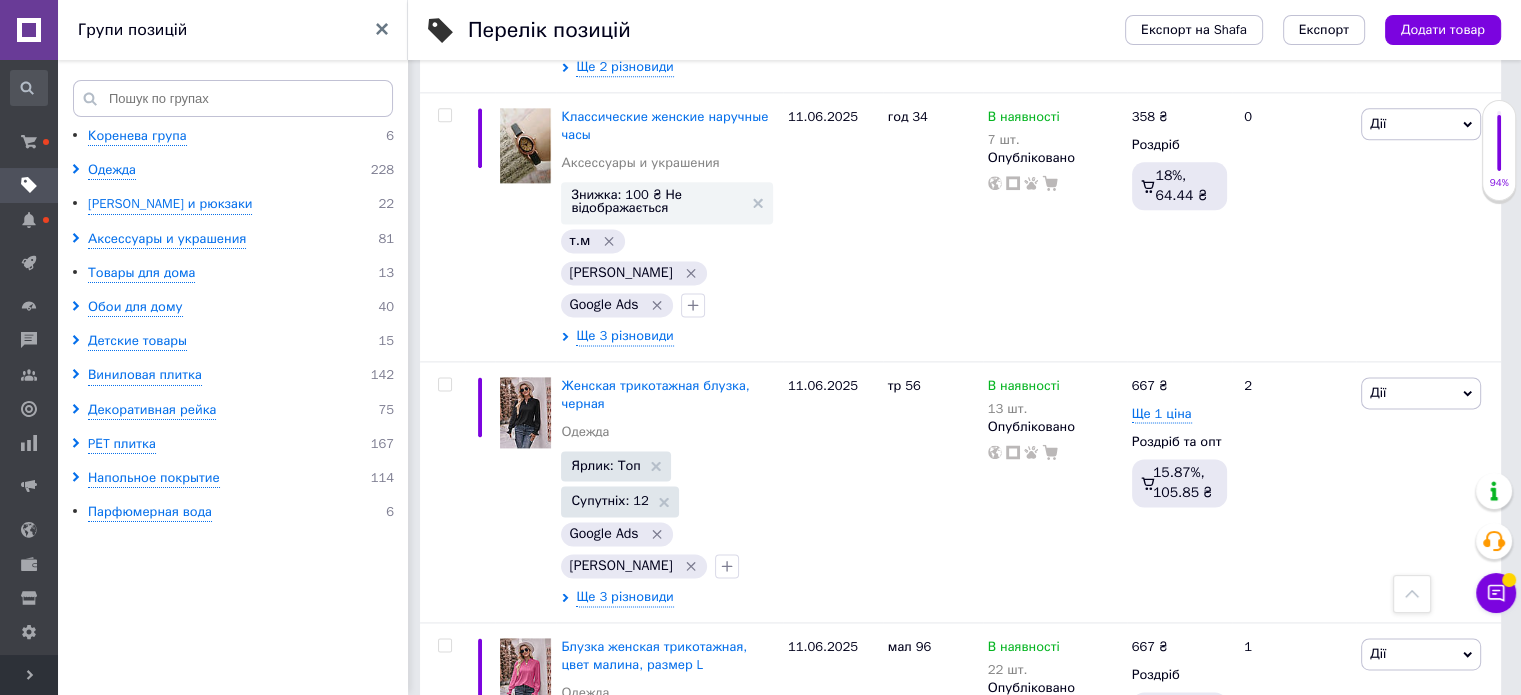 scroll, scrollTop: 10289, scrollLeft: 0, axis: vertical 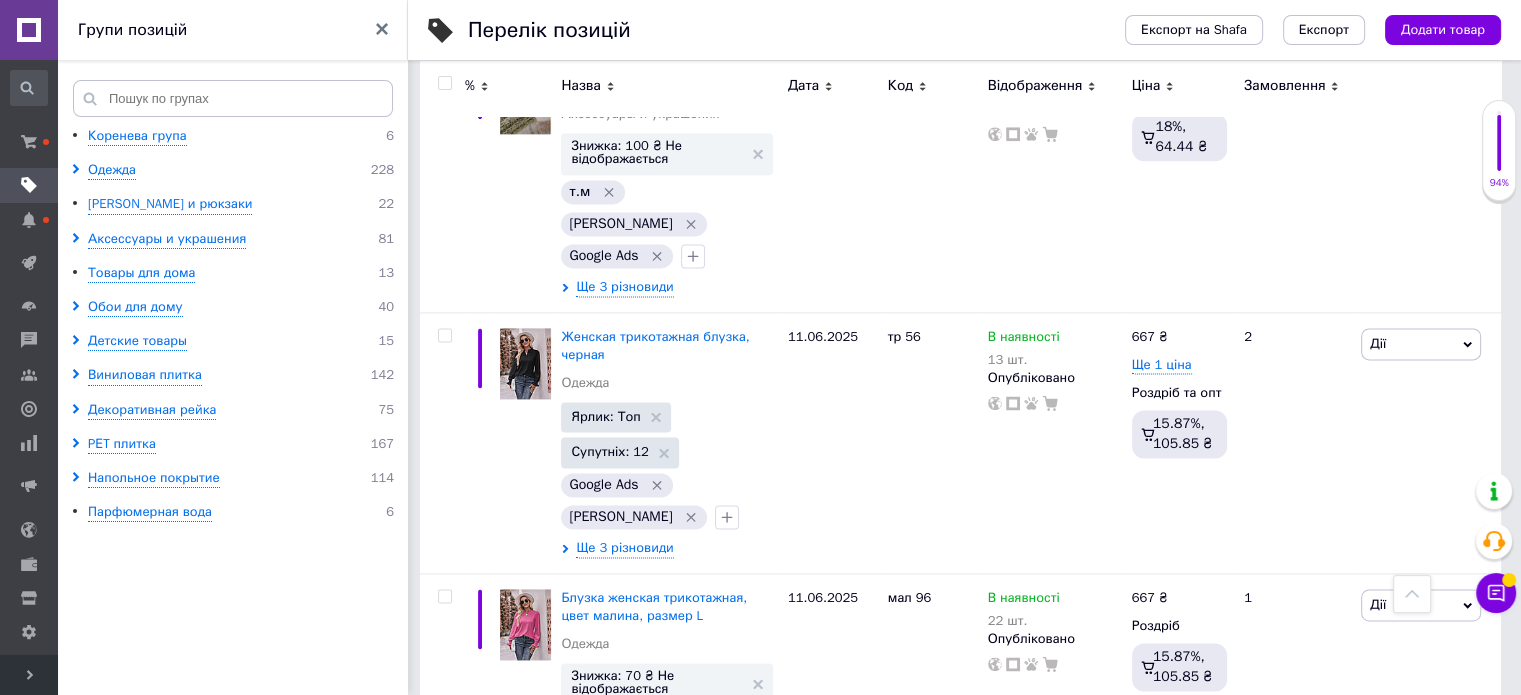 click on "17" at bounding box center (699, 1949) 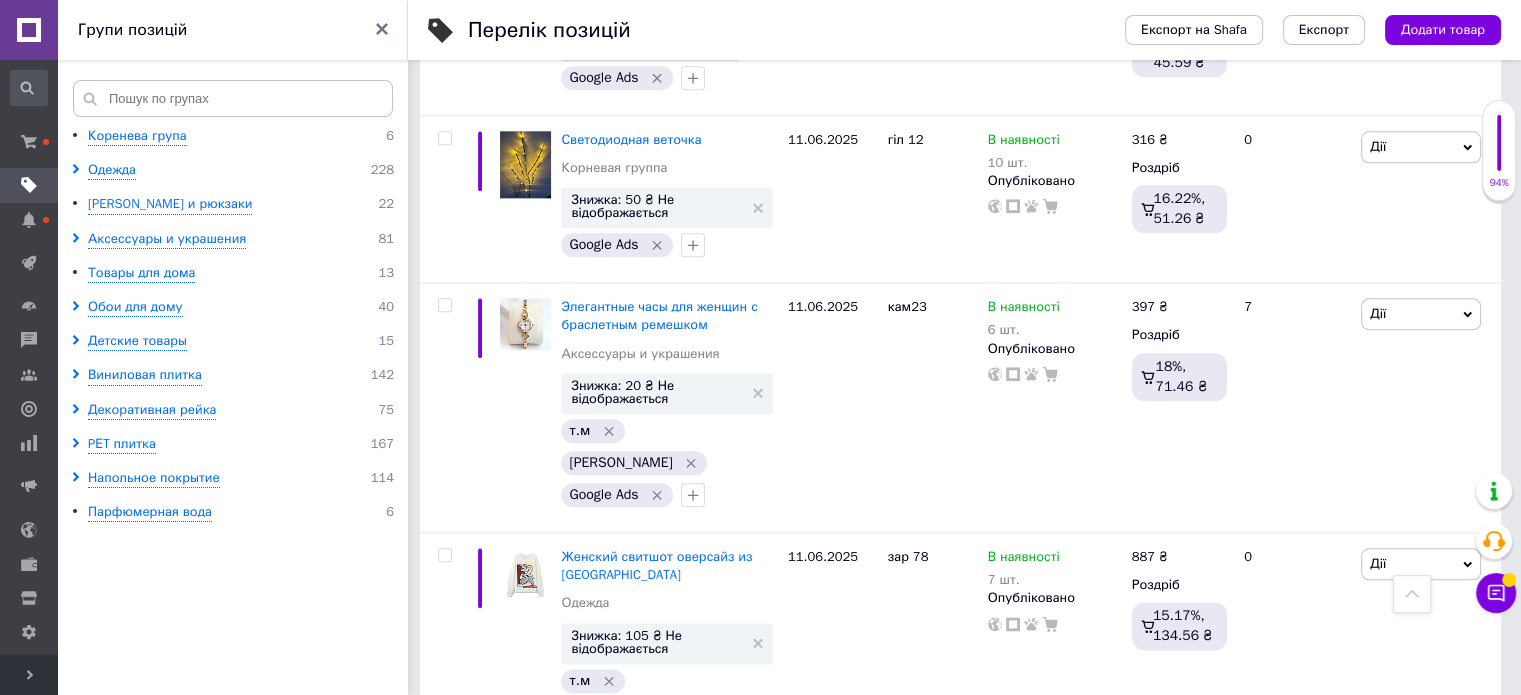 scroll, scrollTop: 9932, scrollLeft: 0, axis: vertical 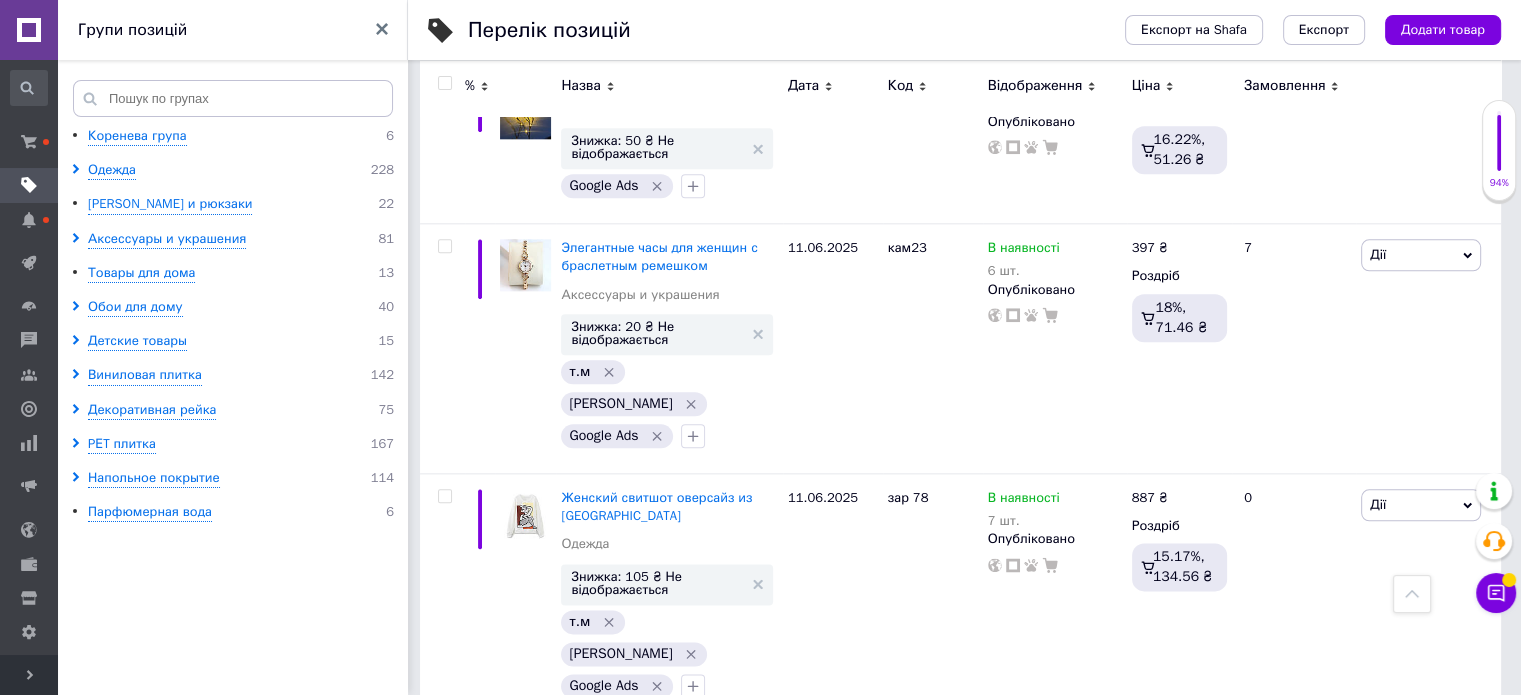 click on "16" at bounding box center (699, 1624) 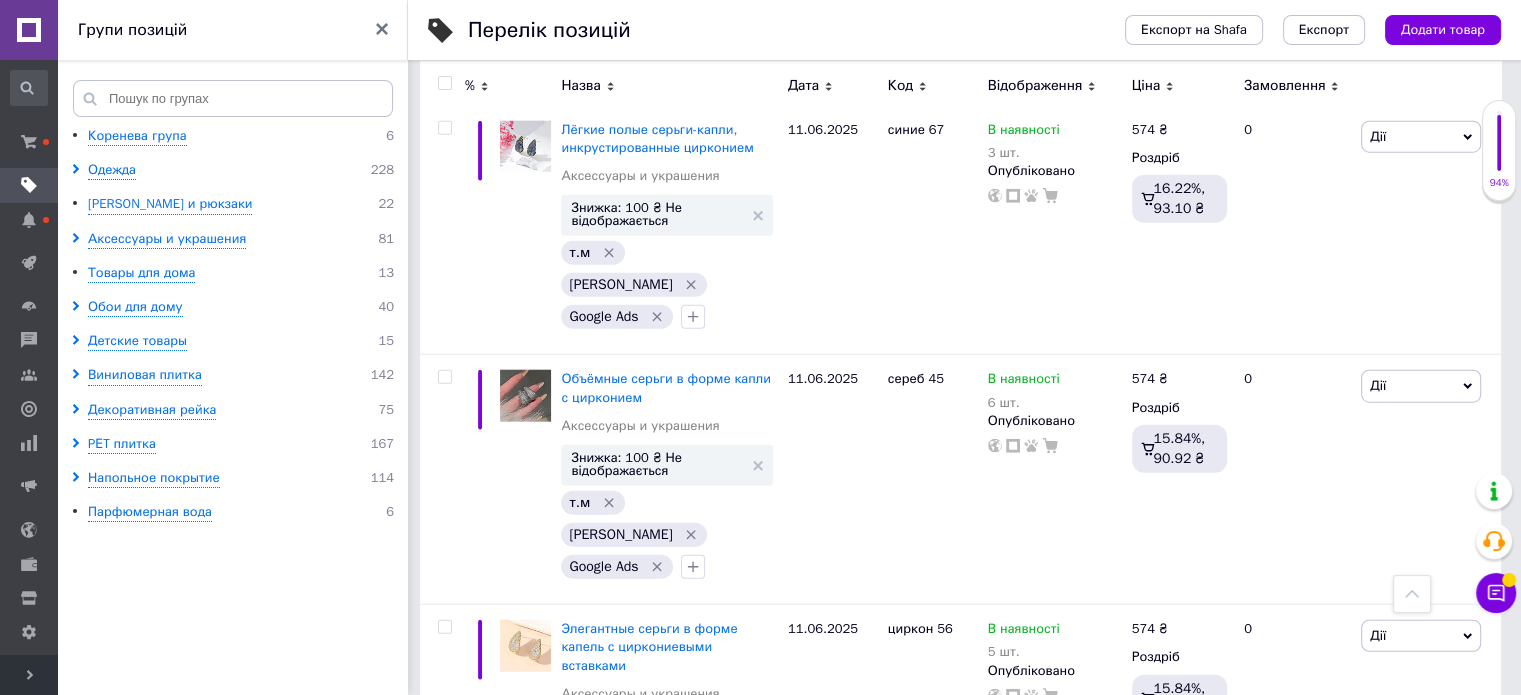 scroll, scrollTop: 5092, scrollLeft: 0, axis: vertical 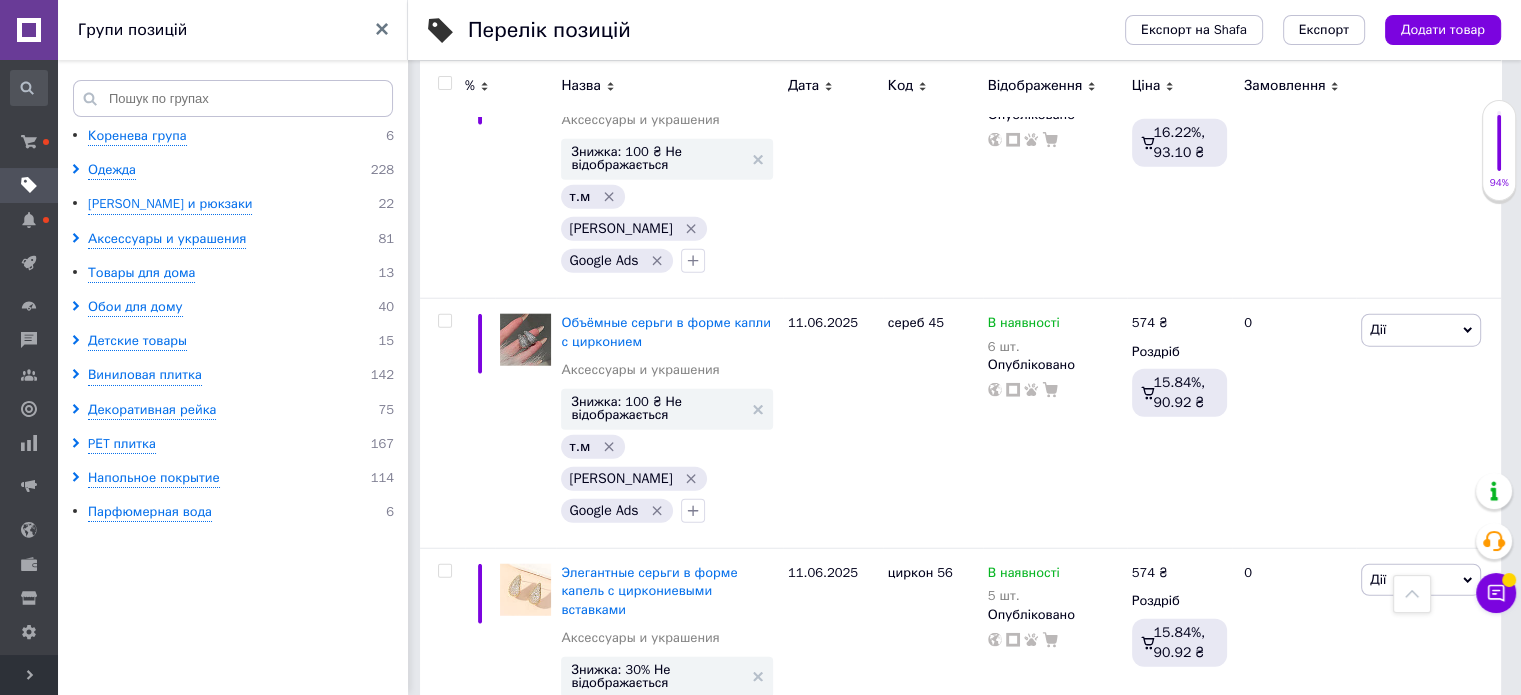 click on "Пижама женская с принтом кошки,шёлковый комплект рубашка с длинным рукавом и брюки" at bounding box center (657, 868) 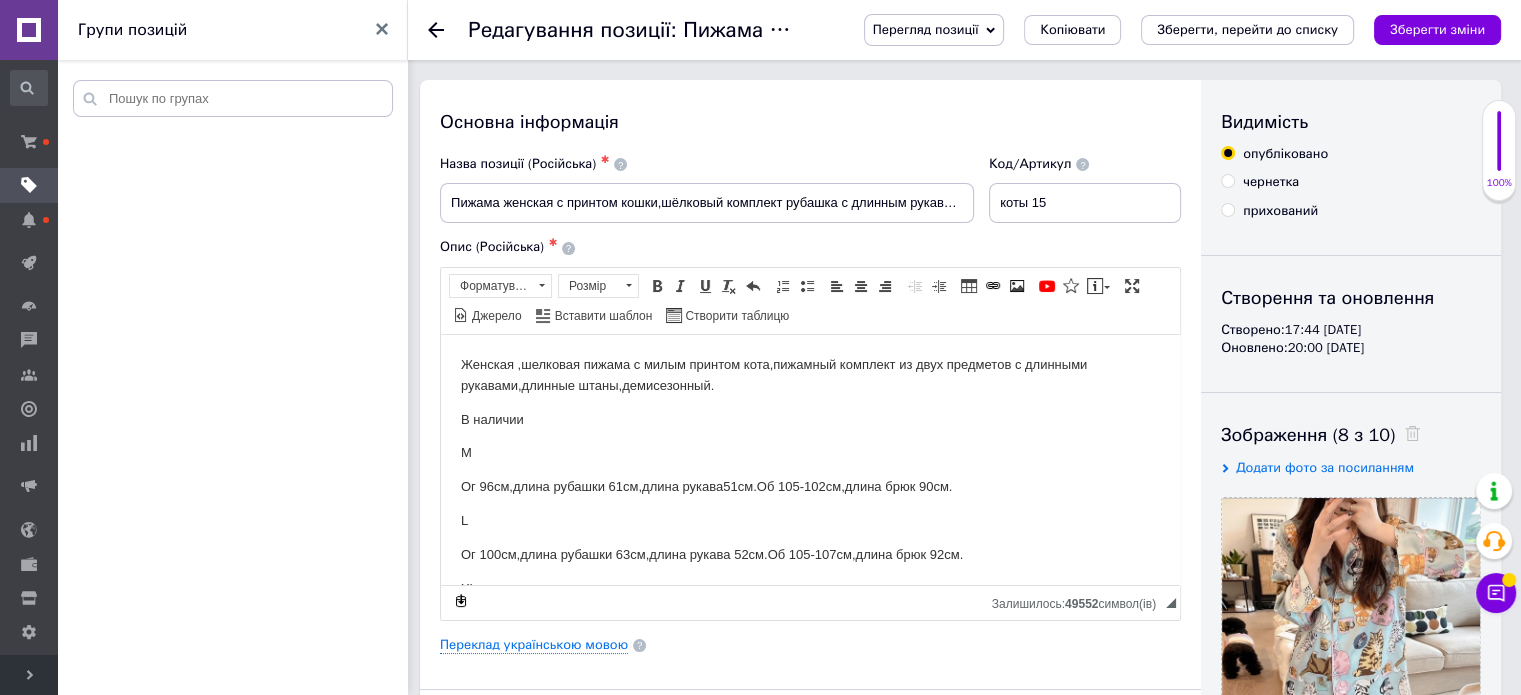 scroll, scrollTop: 0, scrollLeft: 0, axis: both 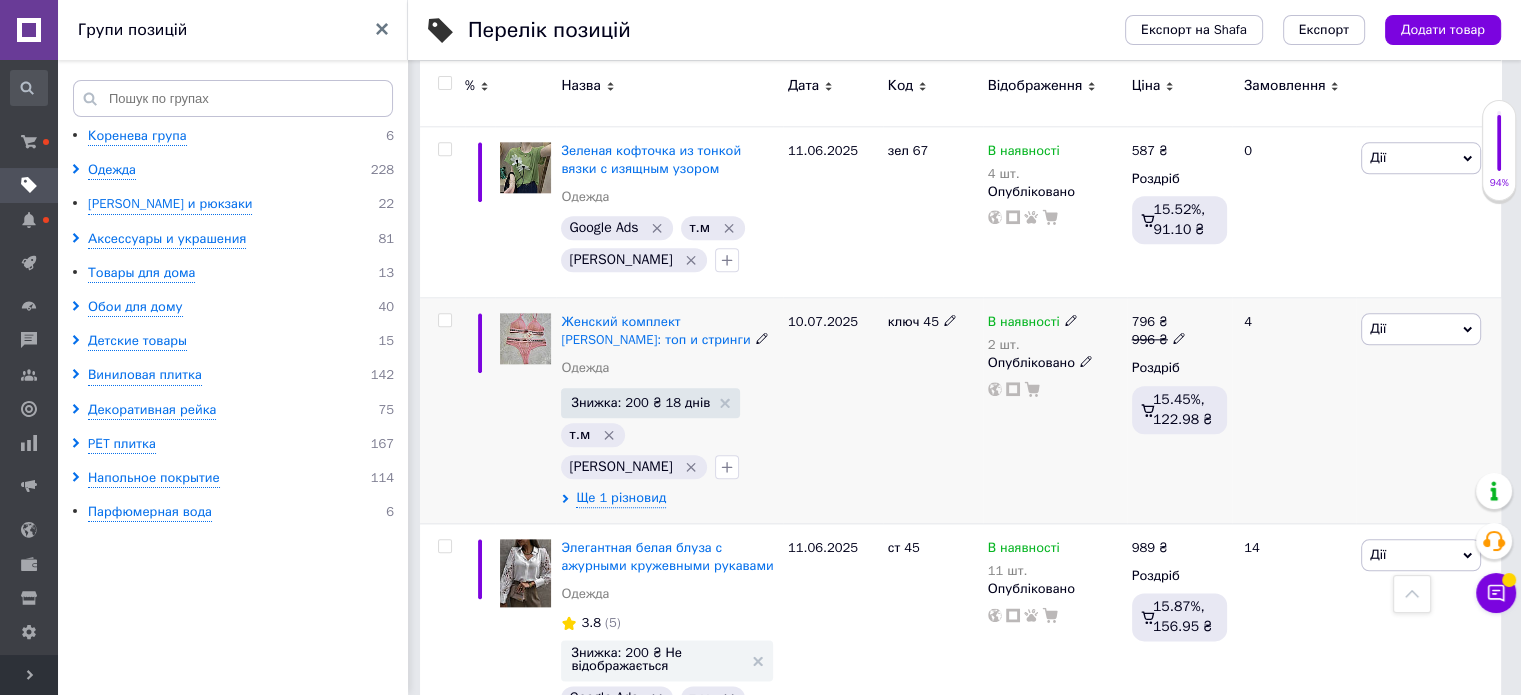 click 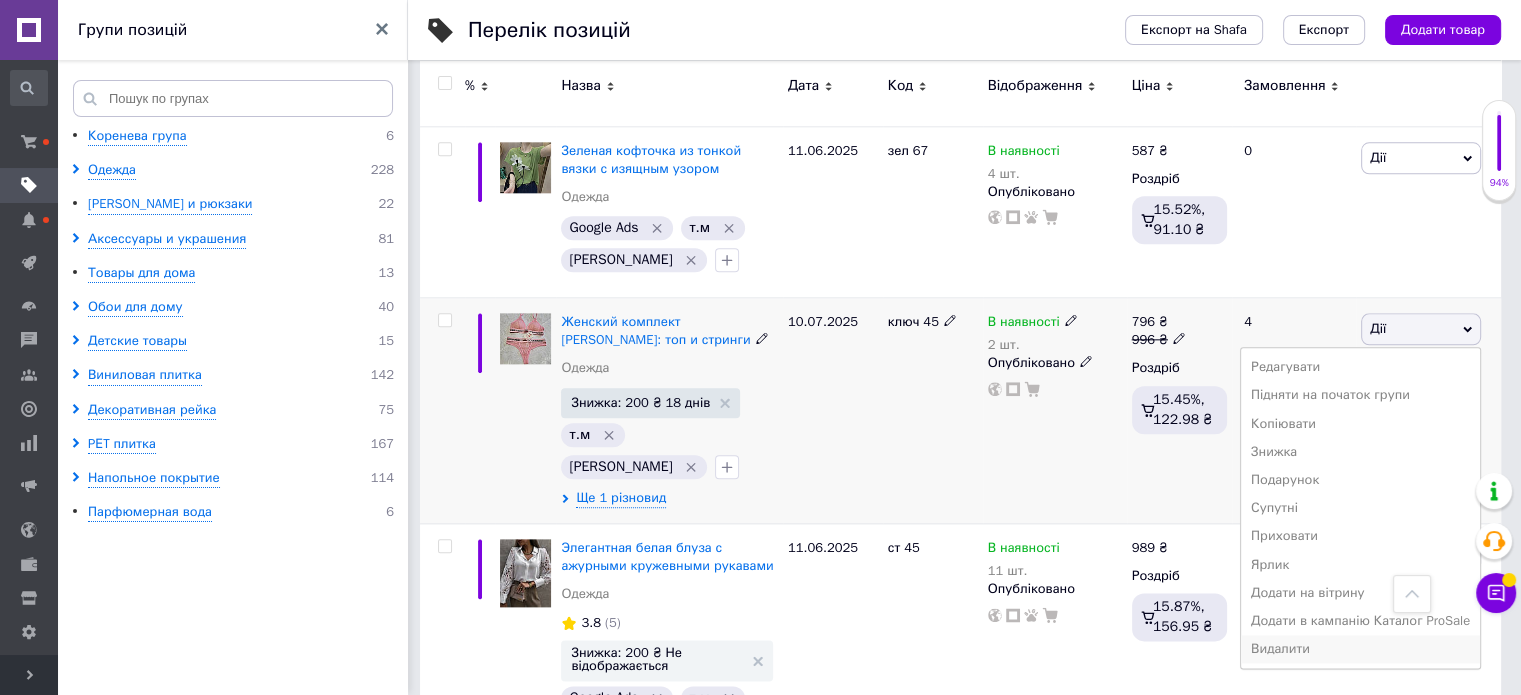 click on "Видалити" at bounding box center (1360, 649) 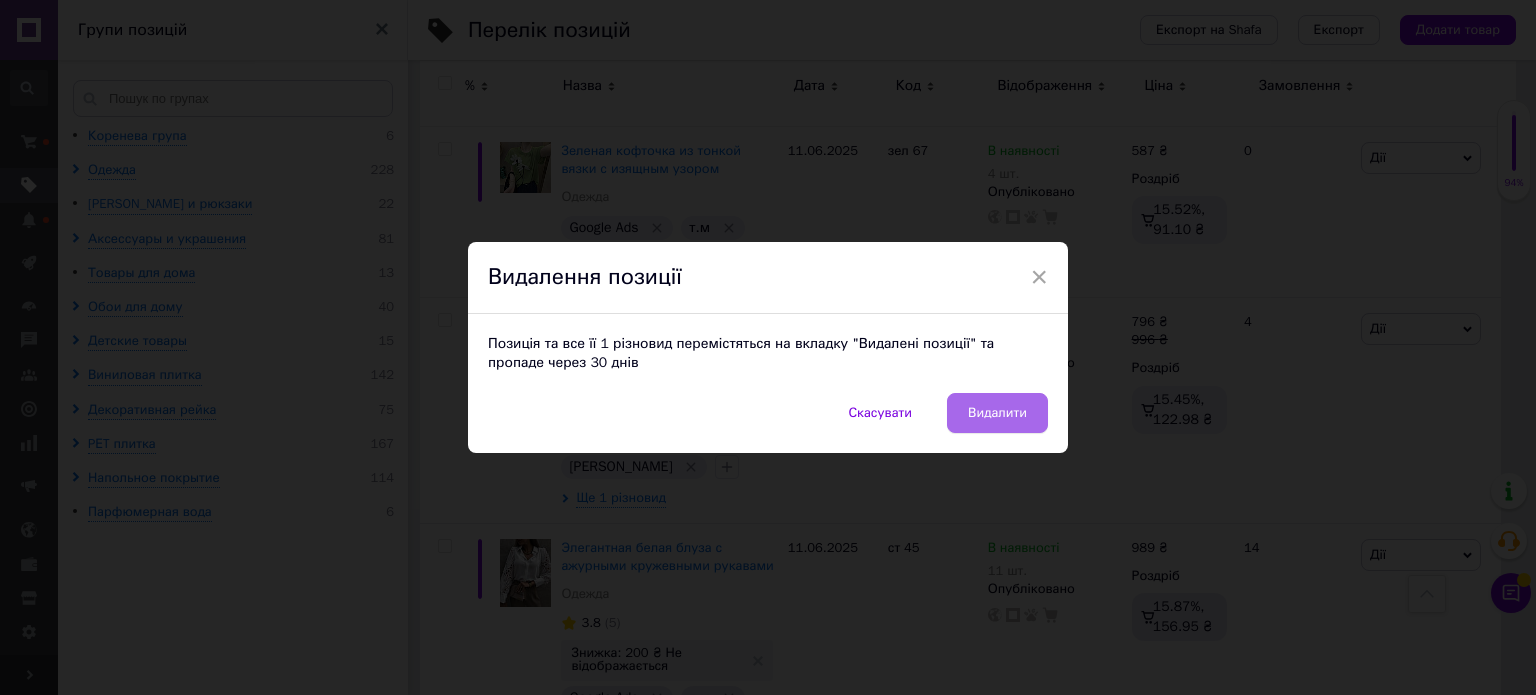 click on "Видалити" at bounding box center [997, 413] 